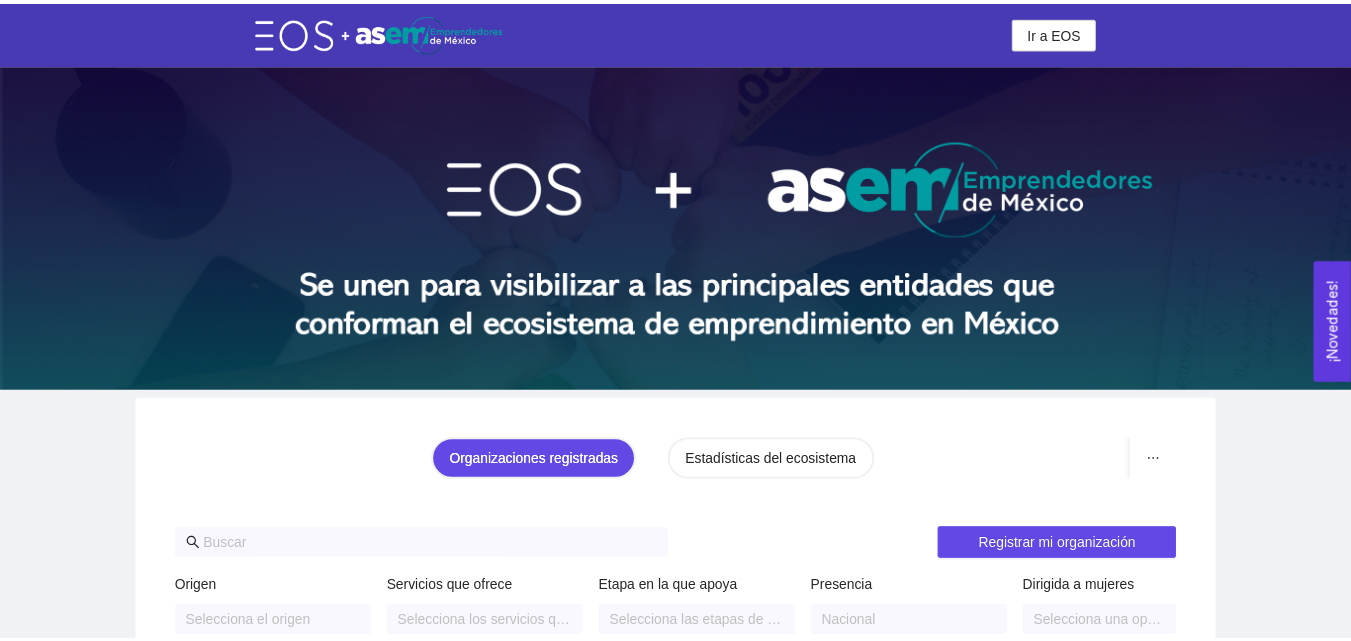 scroll, scrollTop: 0, scrollLeft: 0, axis: both 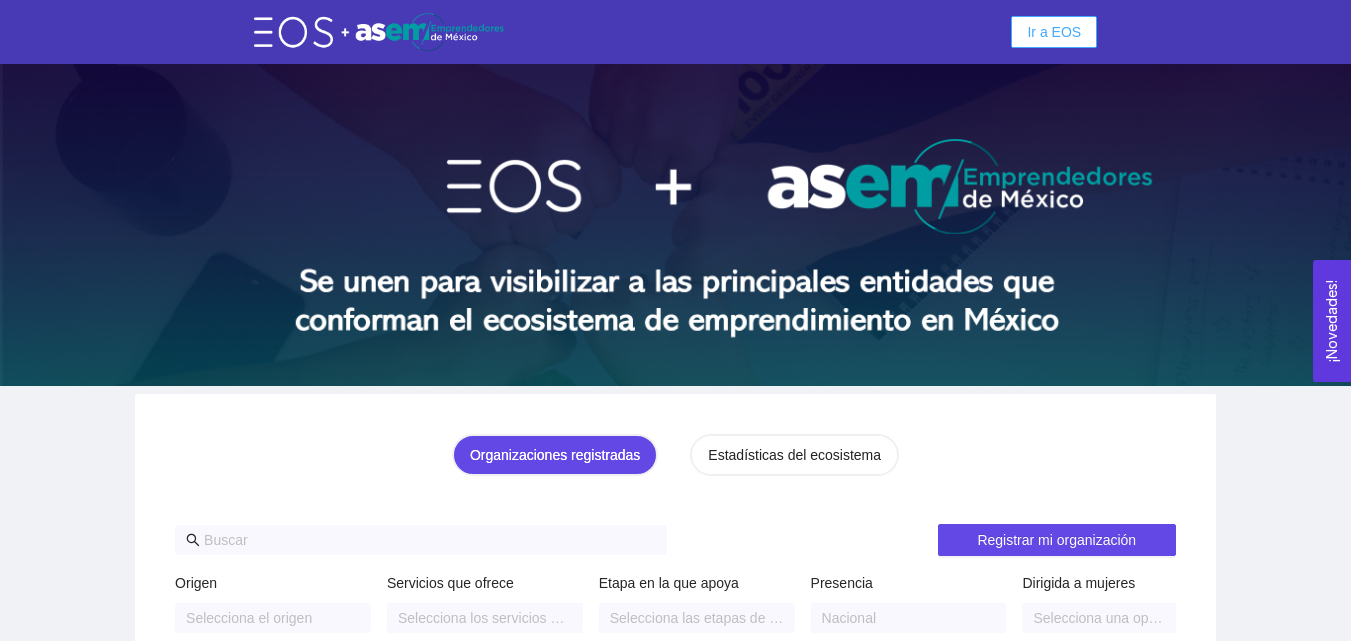 click on "Ir a EOS" at bounding box center [1054, 32] 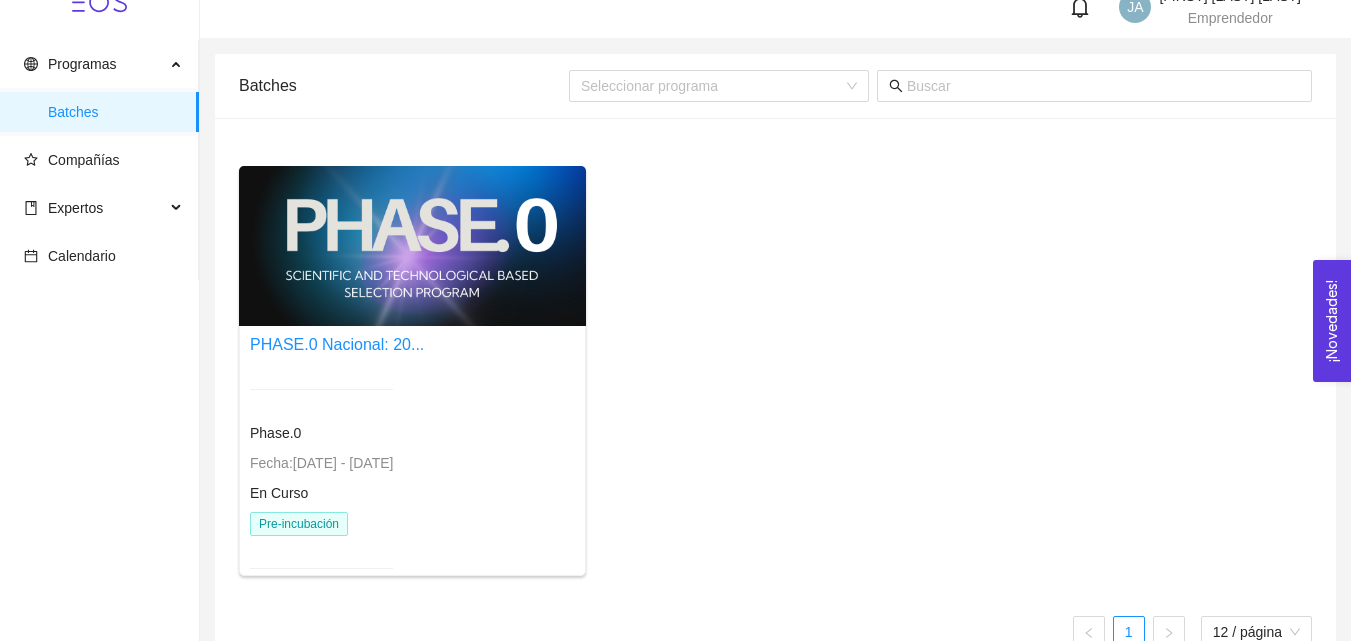 scroll, scrollTop: 0, scrollLeft: 0, axis: both 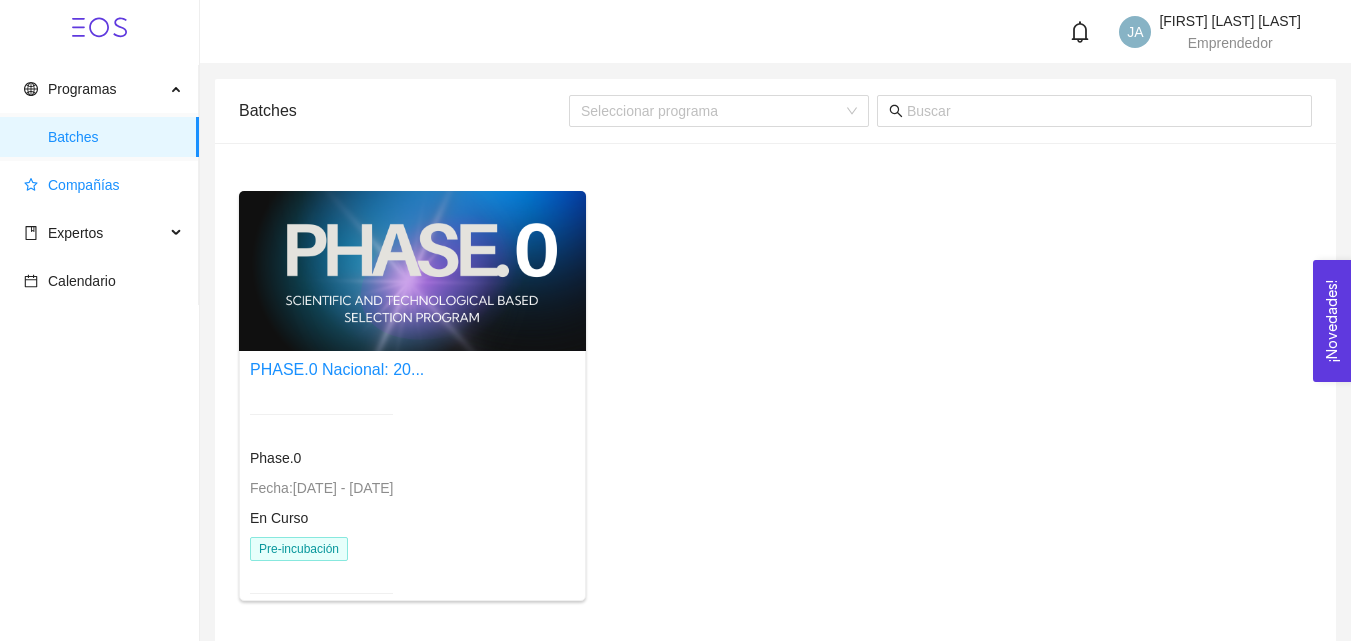 click on "Compañías" at bounding box center [84, 185] 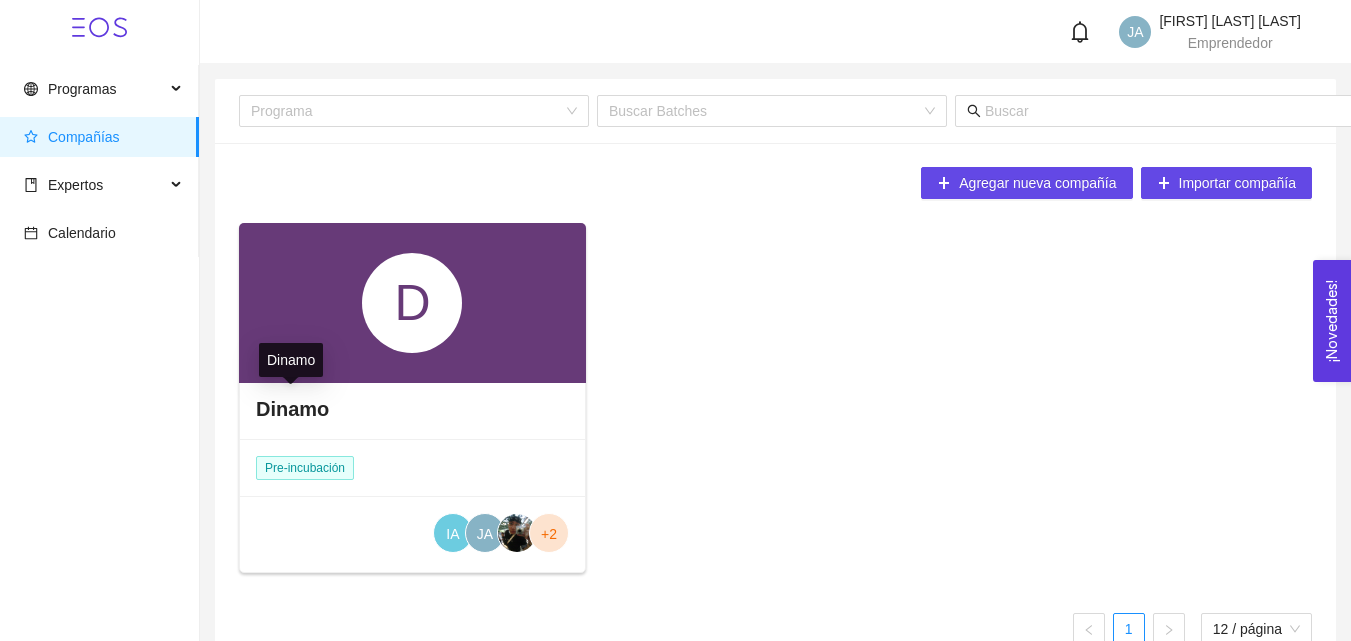 click on "D" at bounding box center [412, 303] 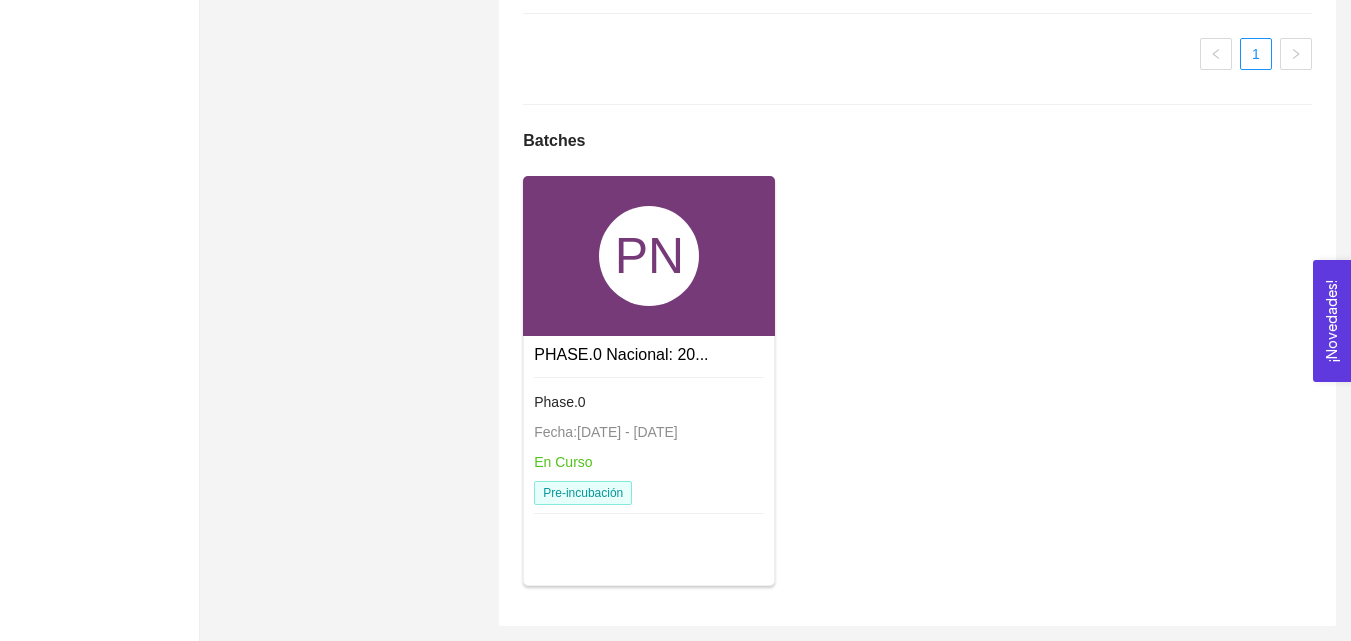 scroll, scrollTop: 1739, scrollLeft: 0, axis: vertical 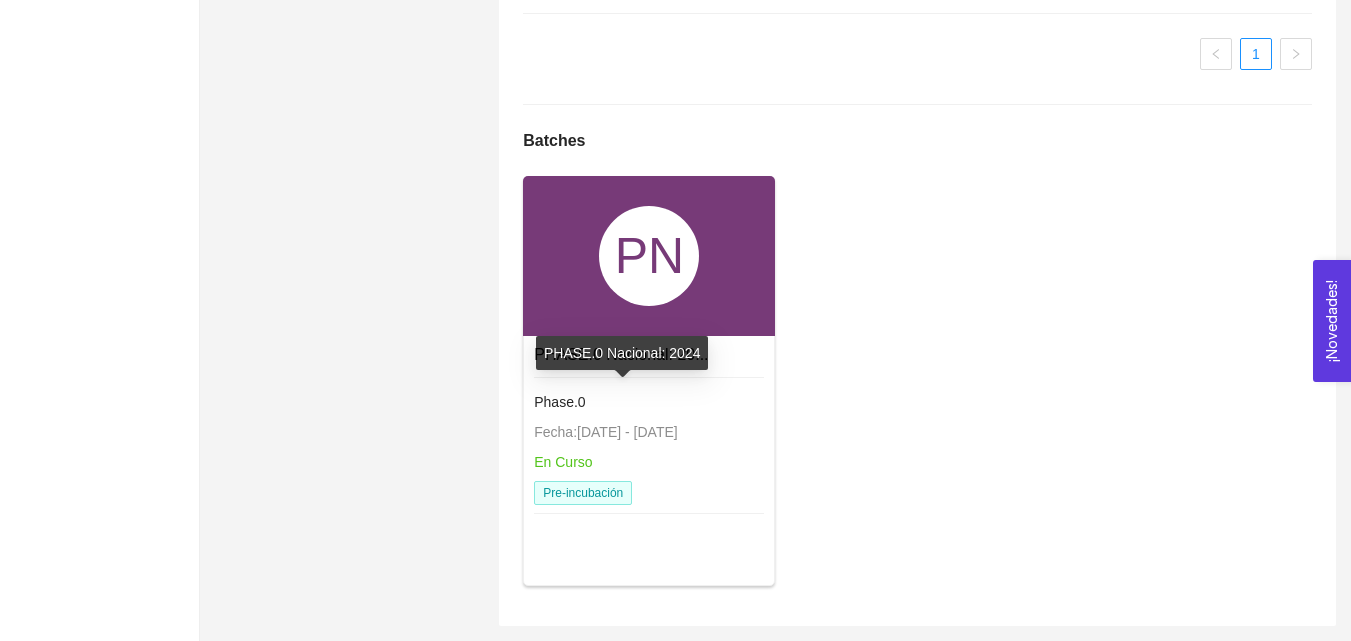 click on "PHASE.0 Nacional: 20..." at bounding box center [621, 354] 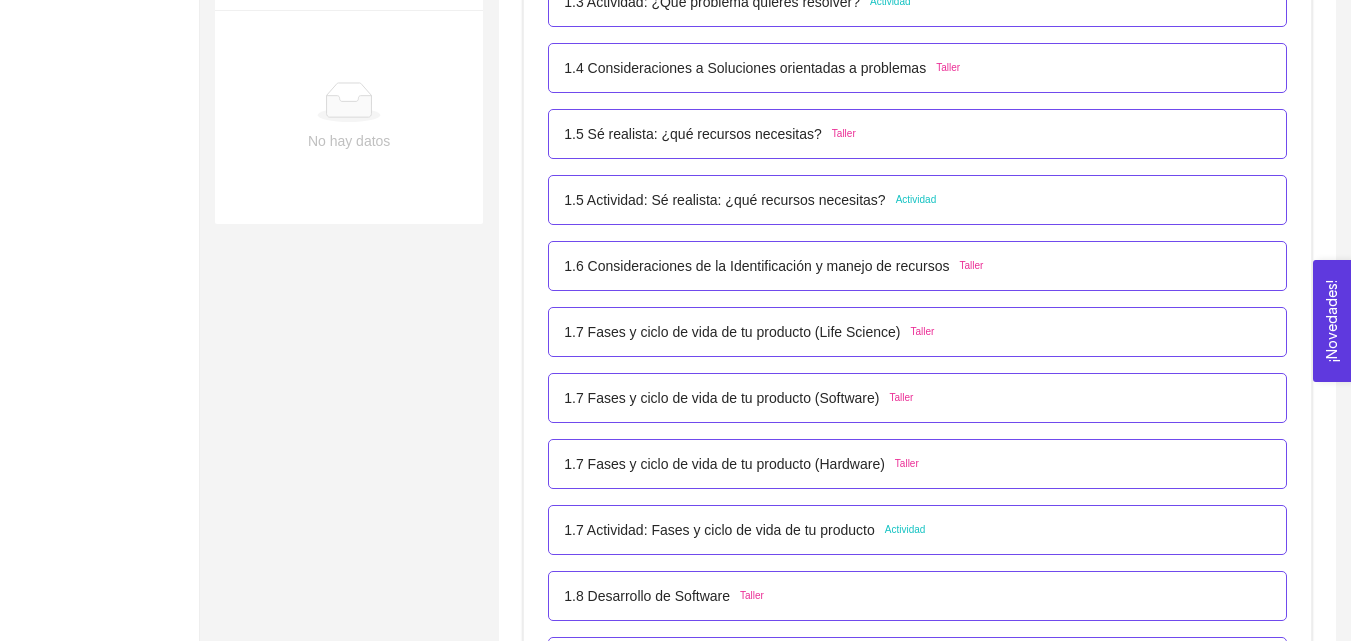 scroll, scrollTop: 739, scrollLeft: 0, axis: vertical 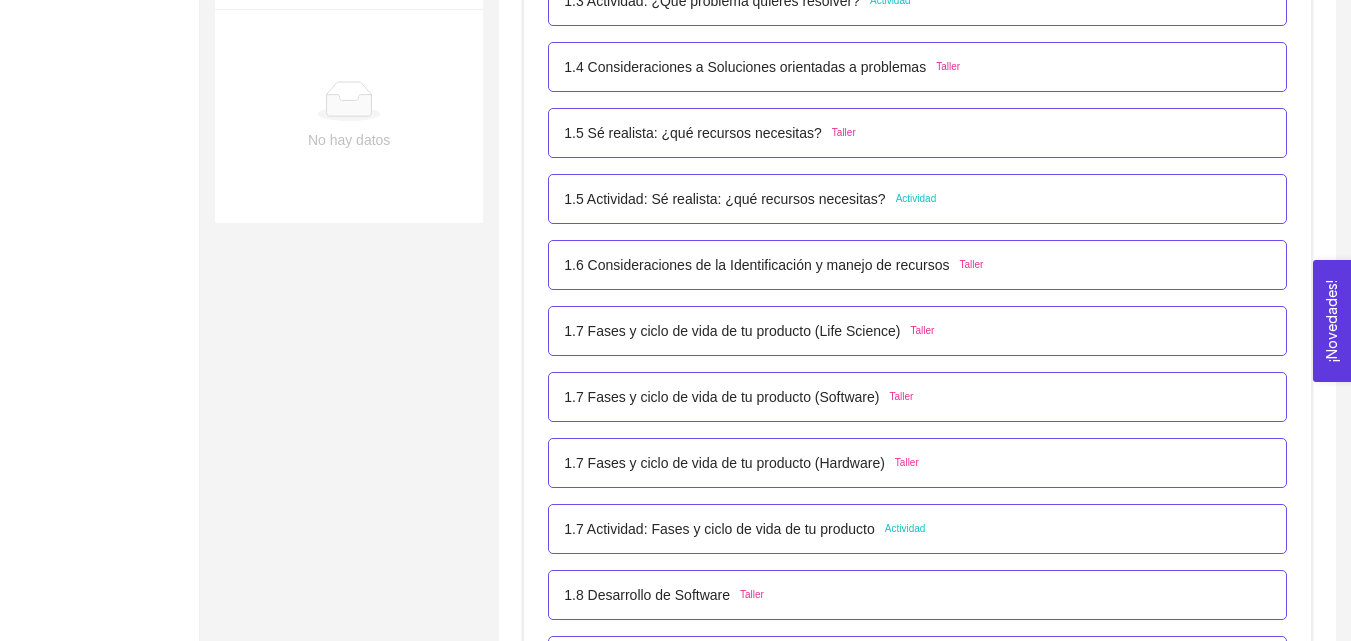 click on "Taller" at bounding box center [901, 397] 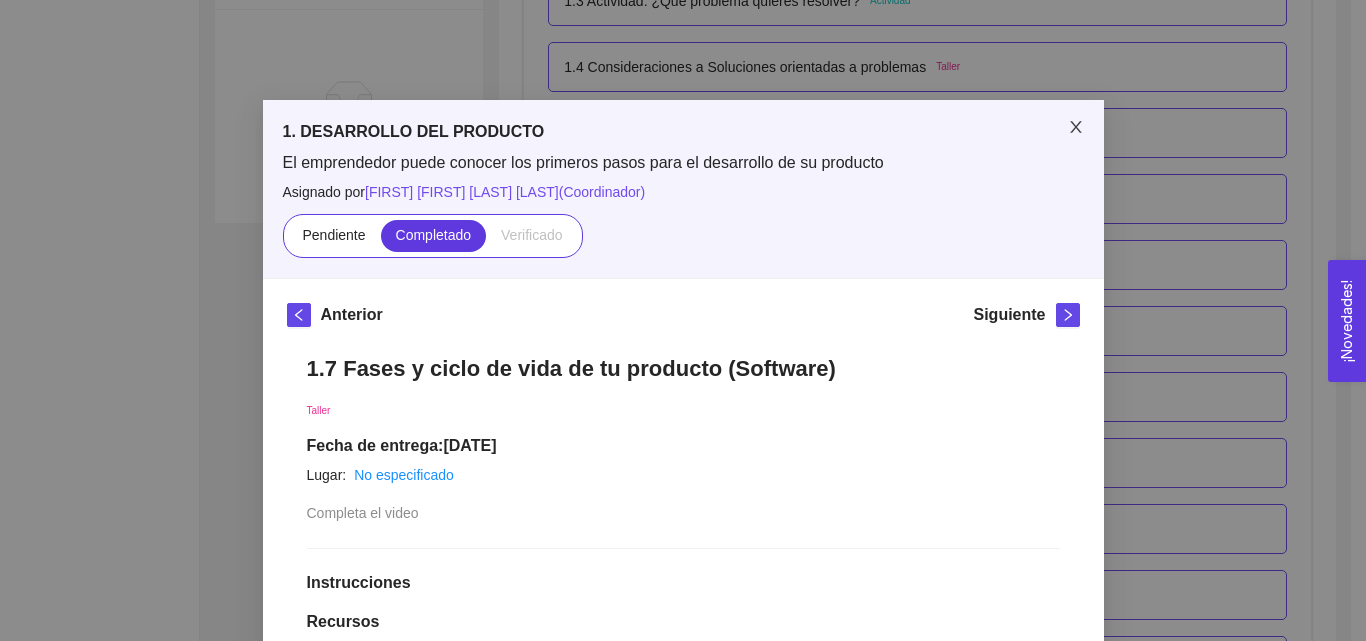click at bounding box center (1076, 128) 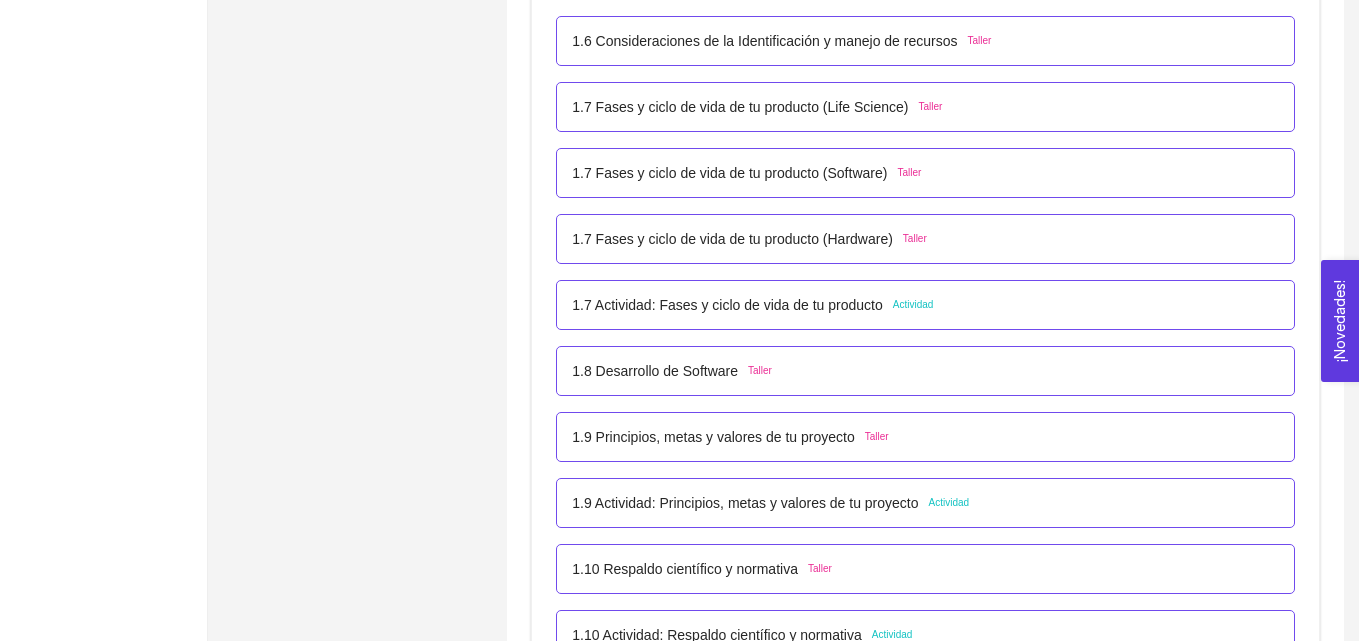 scroll, scrollTop: 939, scrollLeft: 0, axis: vertical 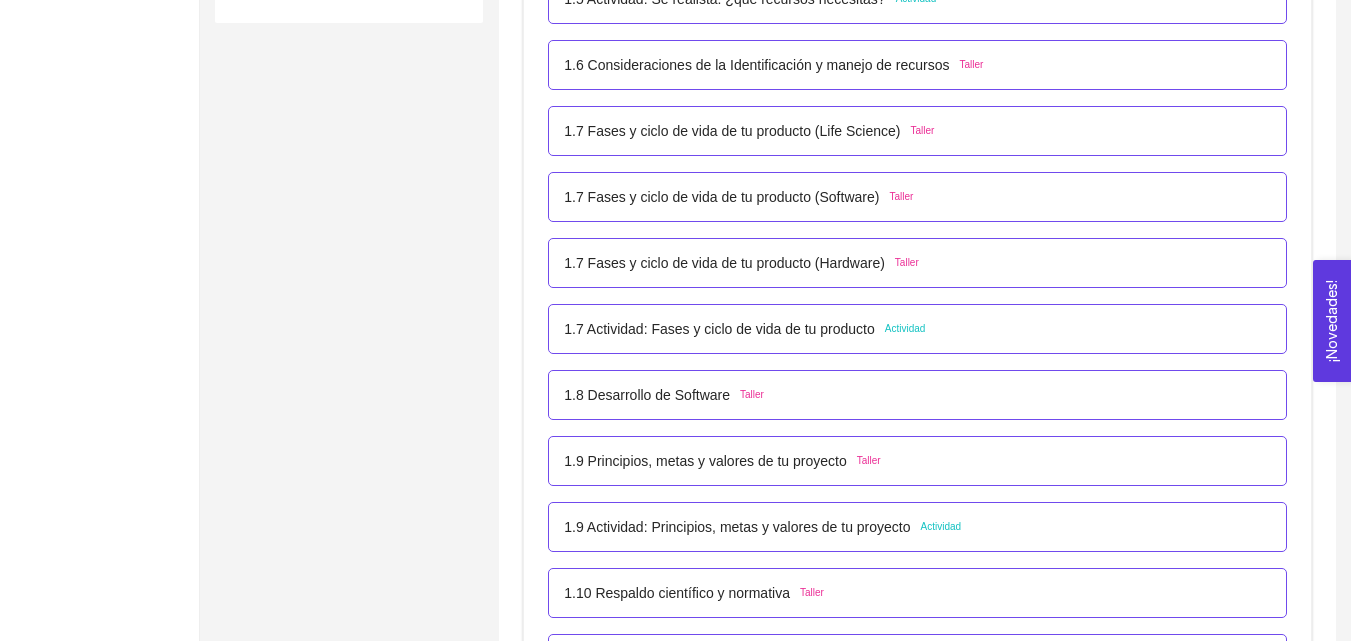 click on "Actividad" at bounding box center [905, 329] 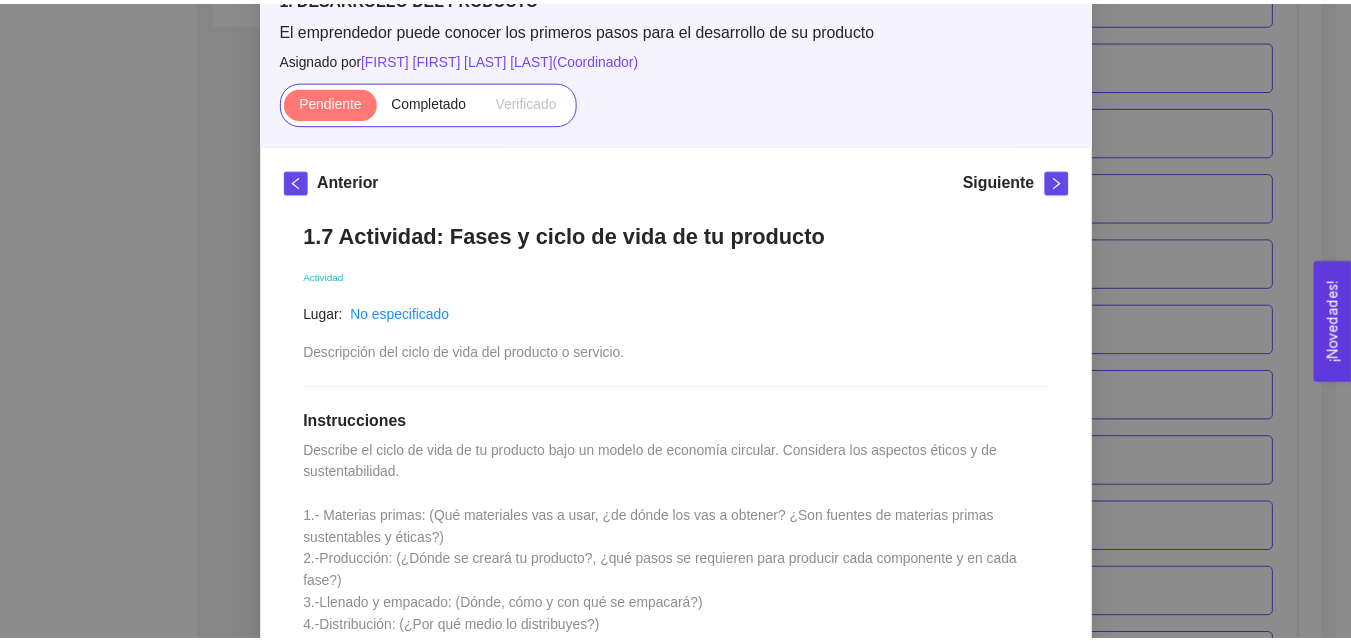scroll, scrollTop: 0, scrollLeft: 0, axis: both 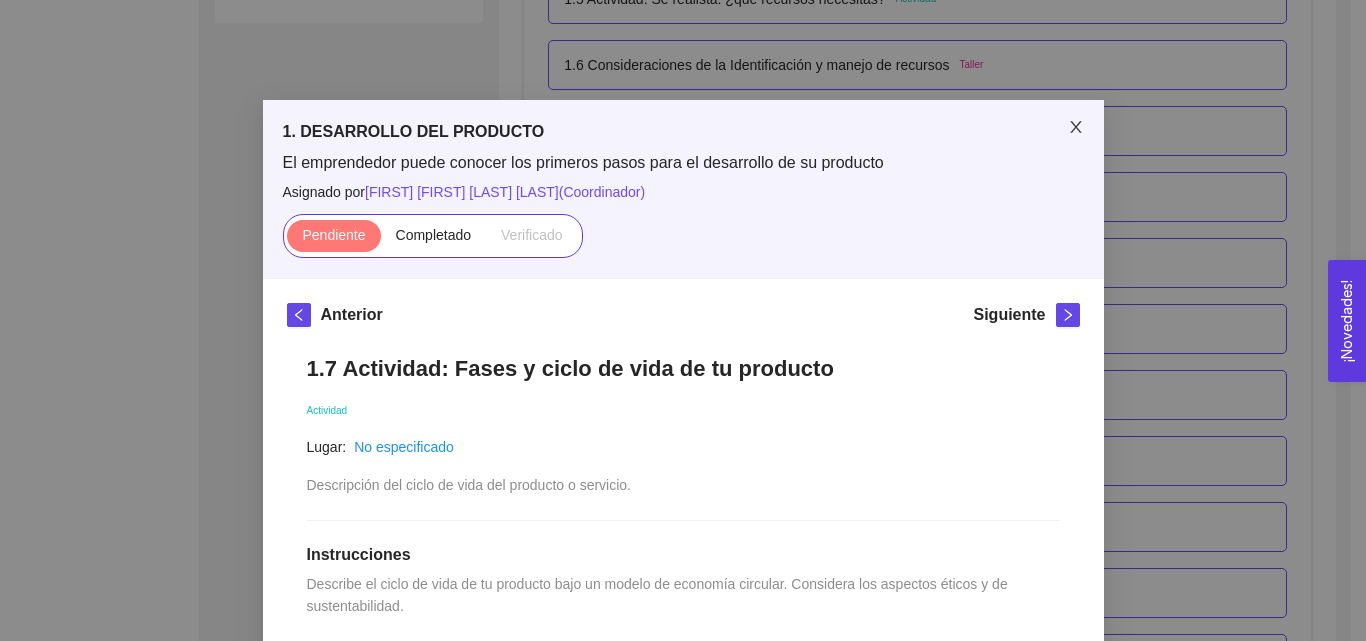click 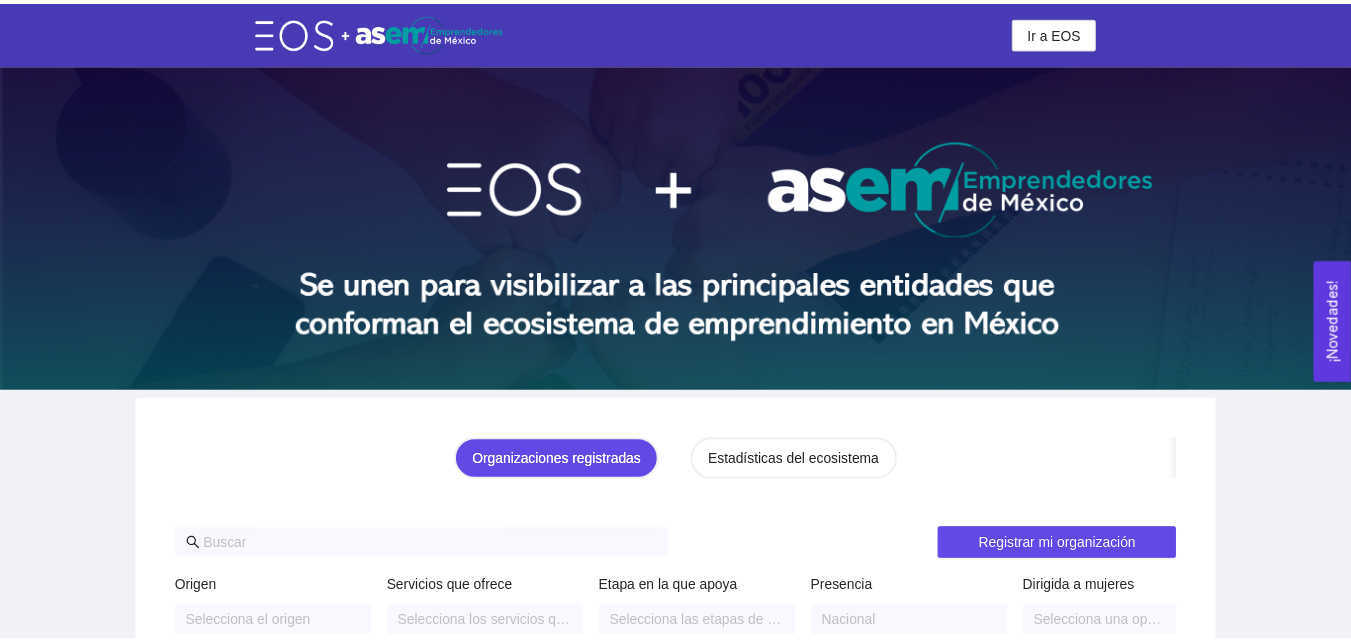 scroll, scrollTop: 0, scrollLeft: 0, axis: both 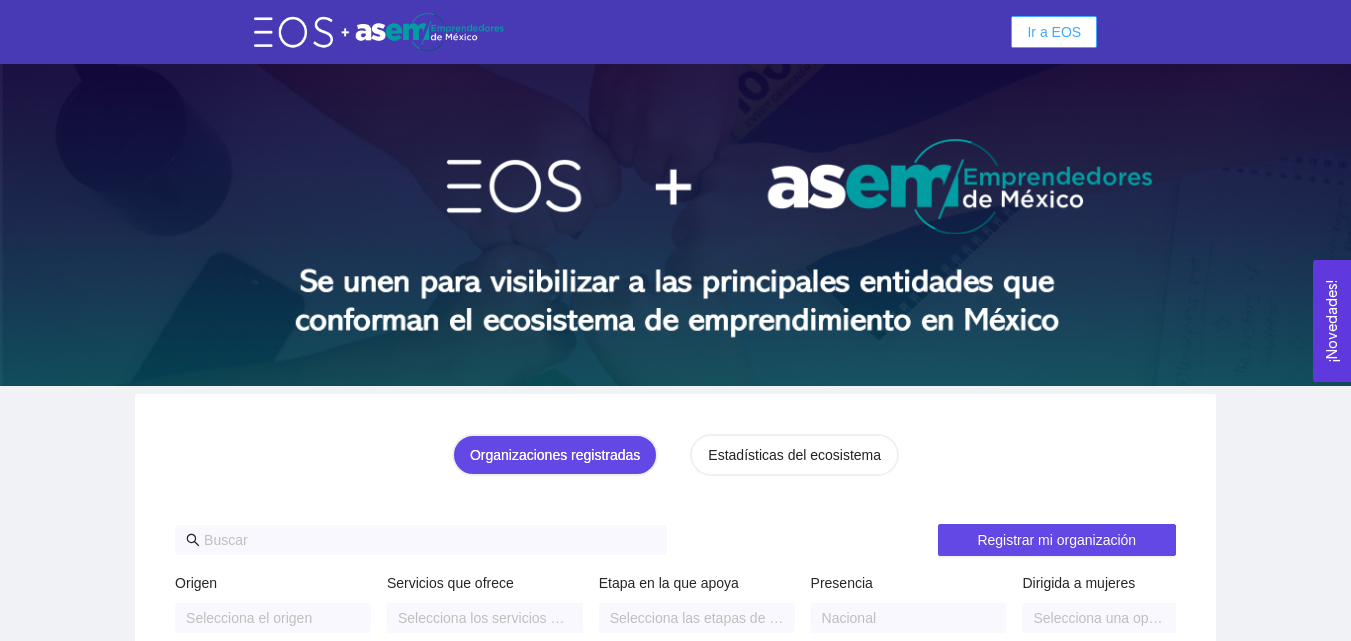 click on "Ir a EOS" at bounding box center [1054, 32] 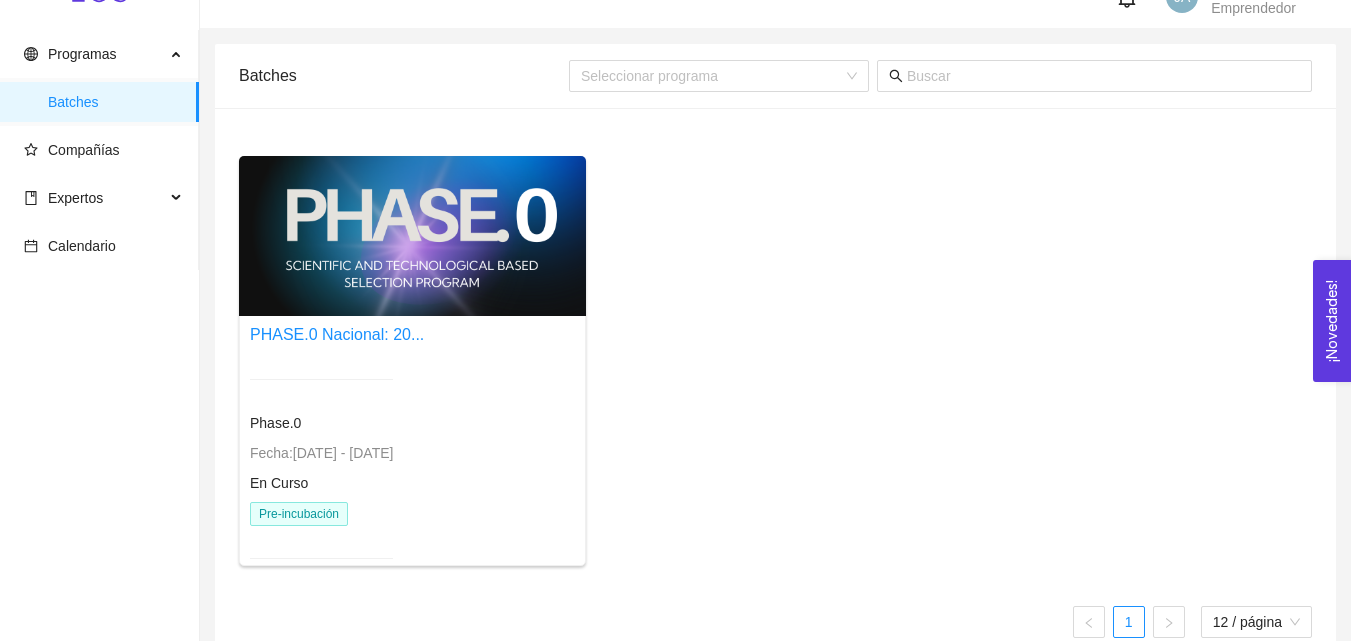 scroll, scrollTop: 0, scrollLeft: 0, axis: both 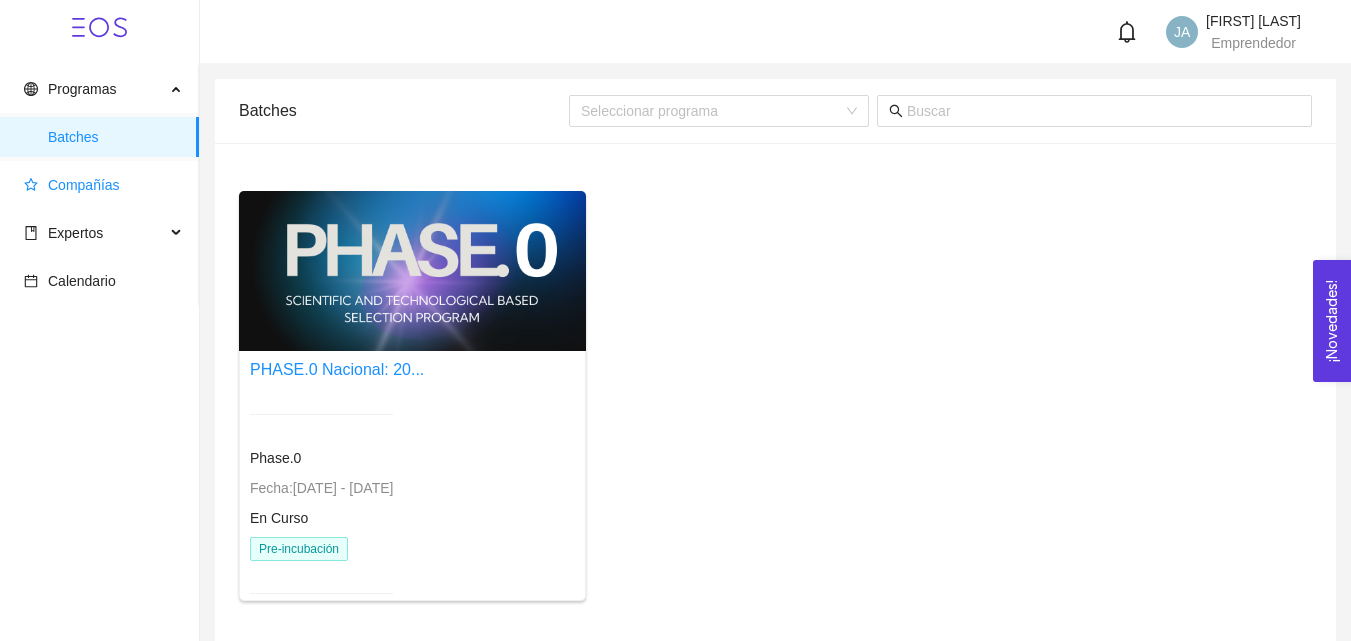 click on "Compañías" at bounding box center [84, 185] 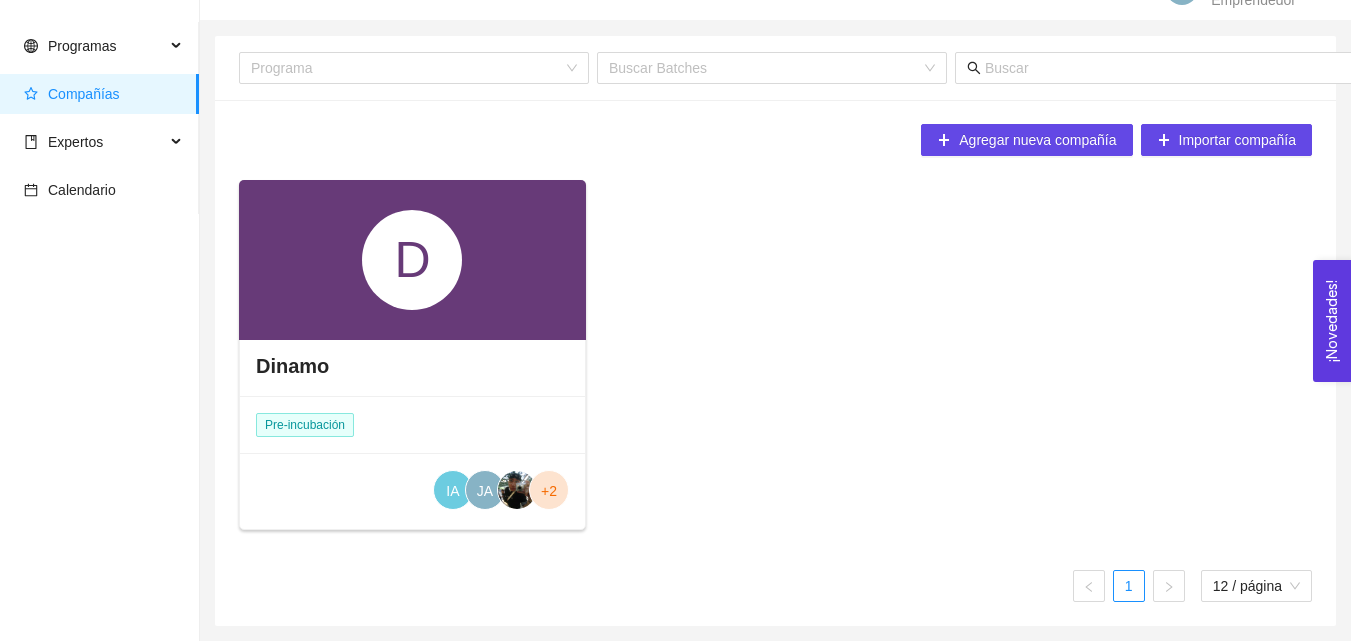scroll, scrollTop: 0, scrollLeft: 0, axis: both 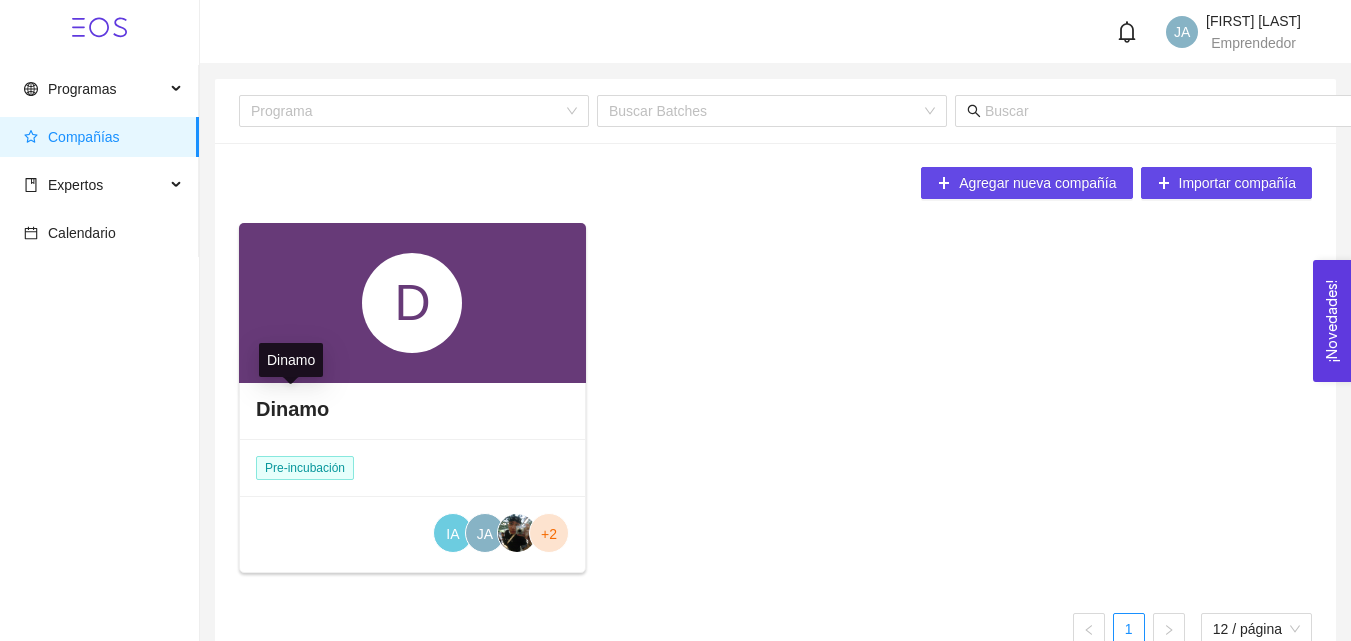 click on "Dinamo" at bounding box center (292, 409) 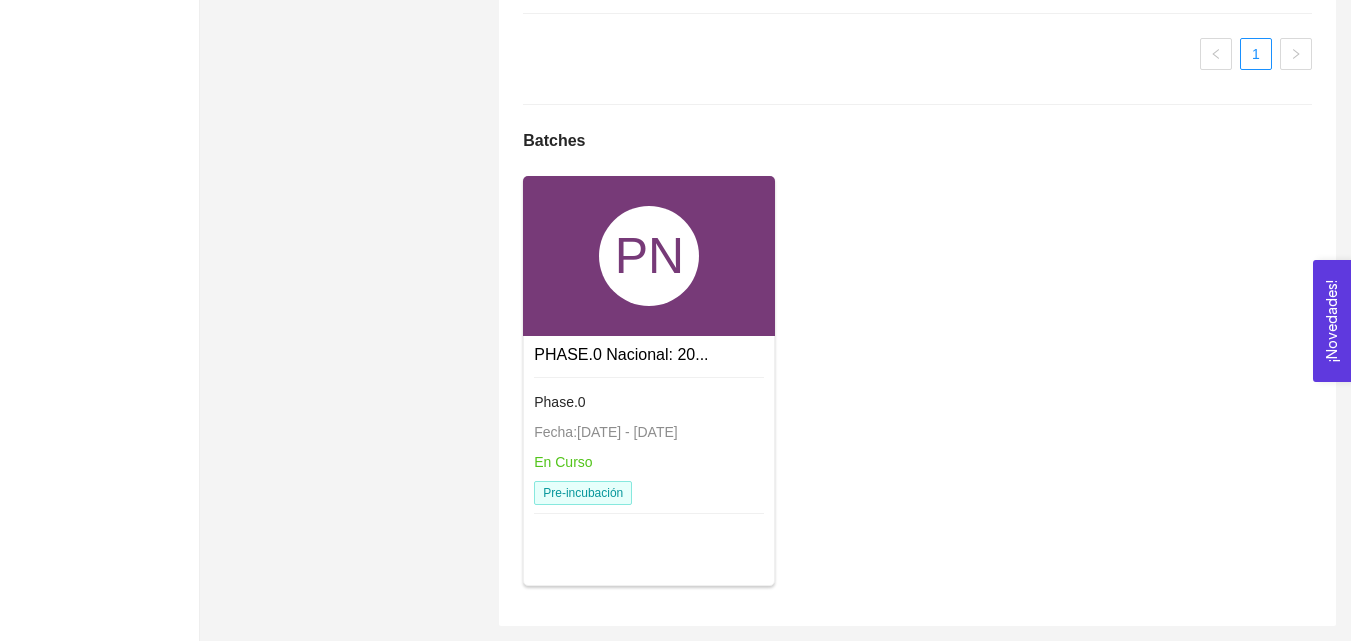 scroll, scrollTop: 1739, scrollLeft: 0, axis: vertical 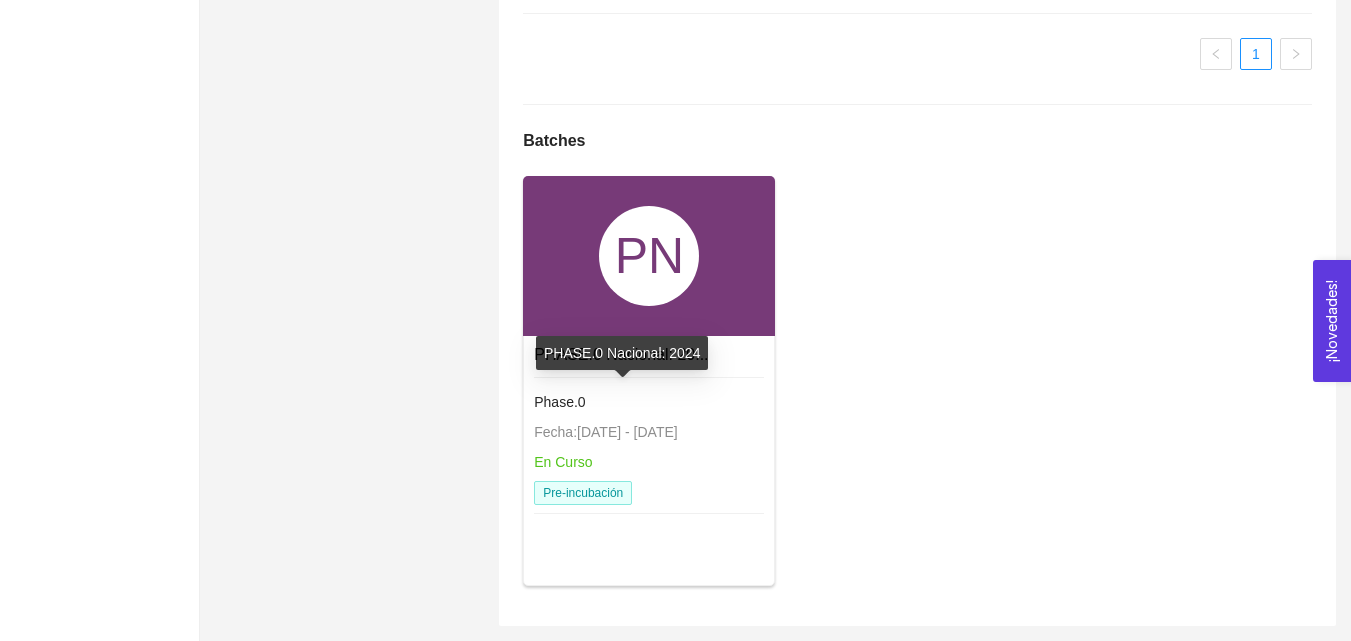 click on "PHASE.0 Nacional: 20..." at bounding box center [621, 354] 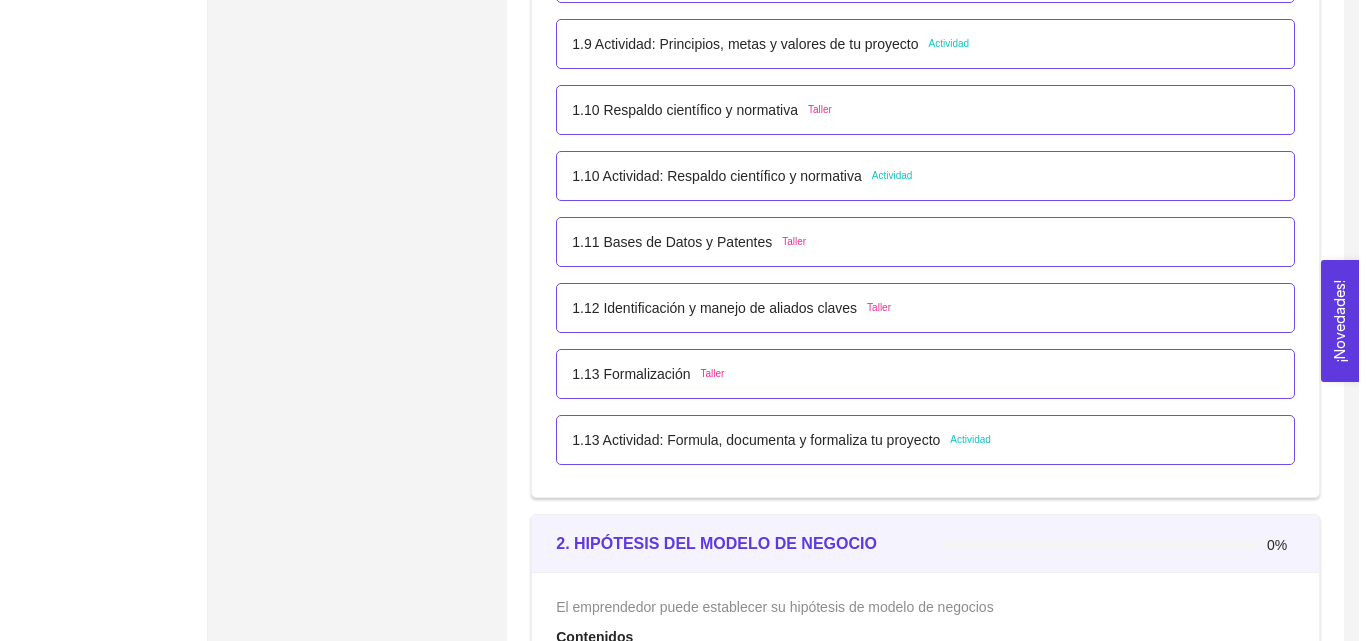 scroll, scrollTop: 1239, scrollLeft: 0, axis: vertical 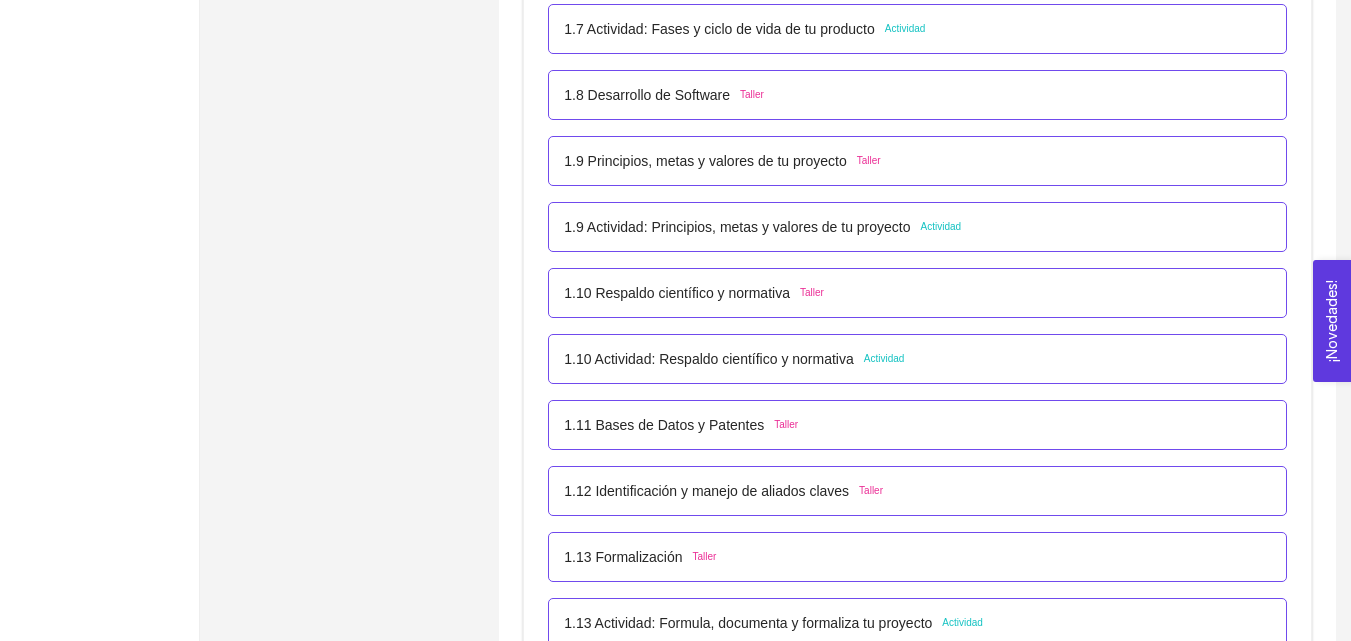 click on "Actividad" at bounding box center (905, 29) 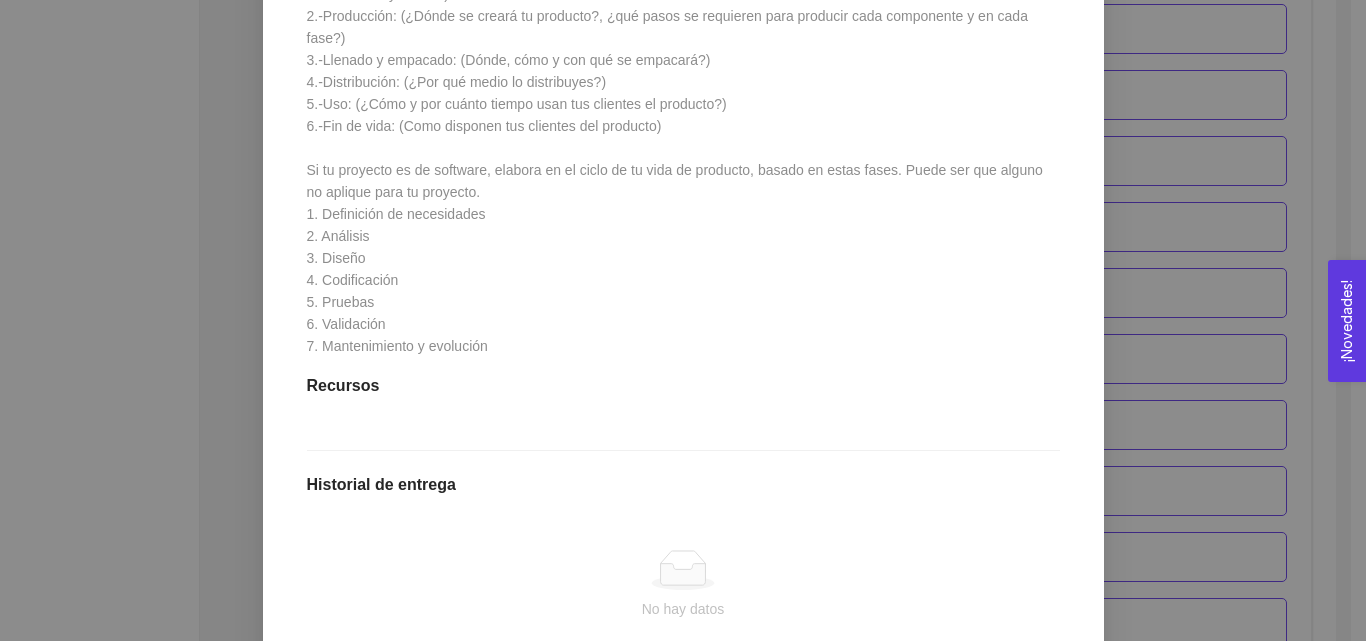 scroll, scrollTop: 700, scrollLeft: 0, axis: vertical 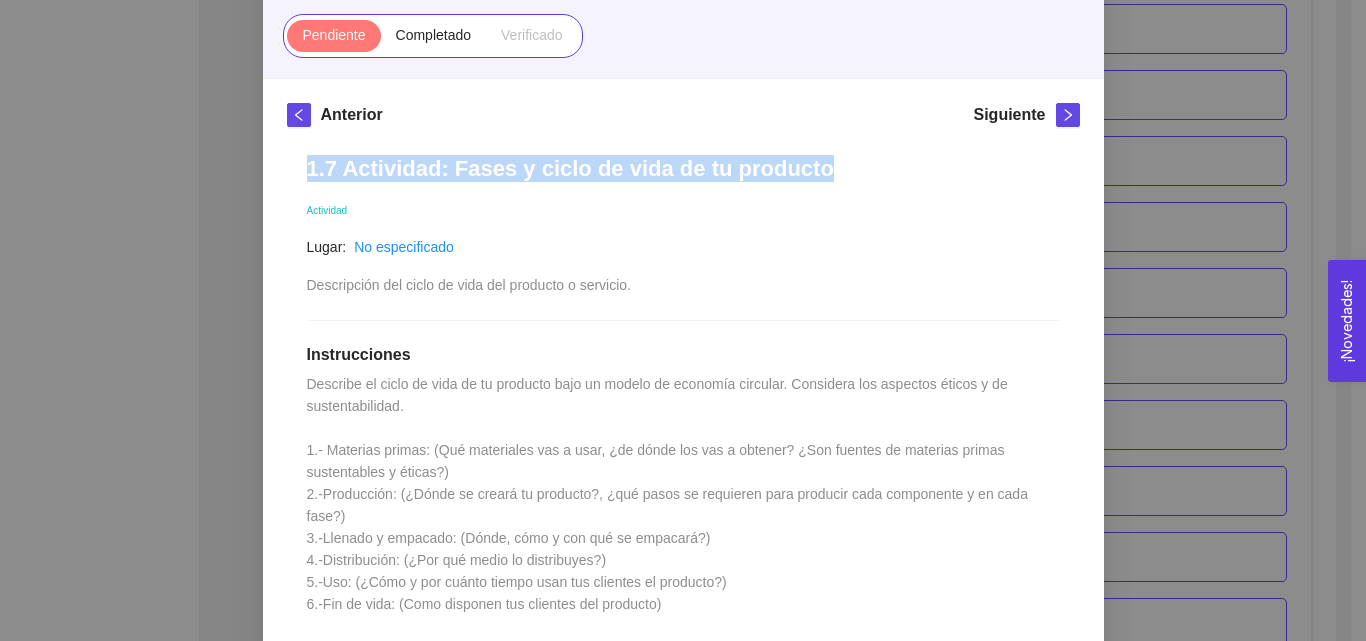 drag, startPoint x: 843, startPoint y: 175, endPoint x: 266, endPoint y: 145, distance: 577.77936 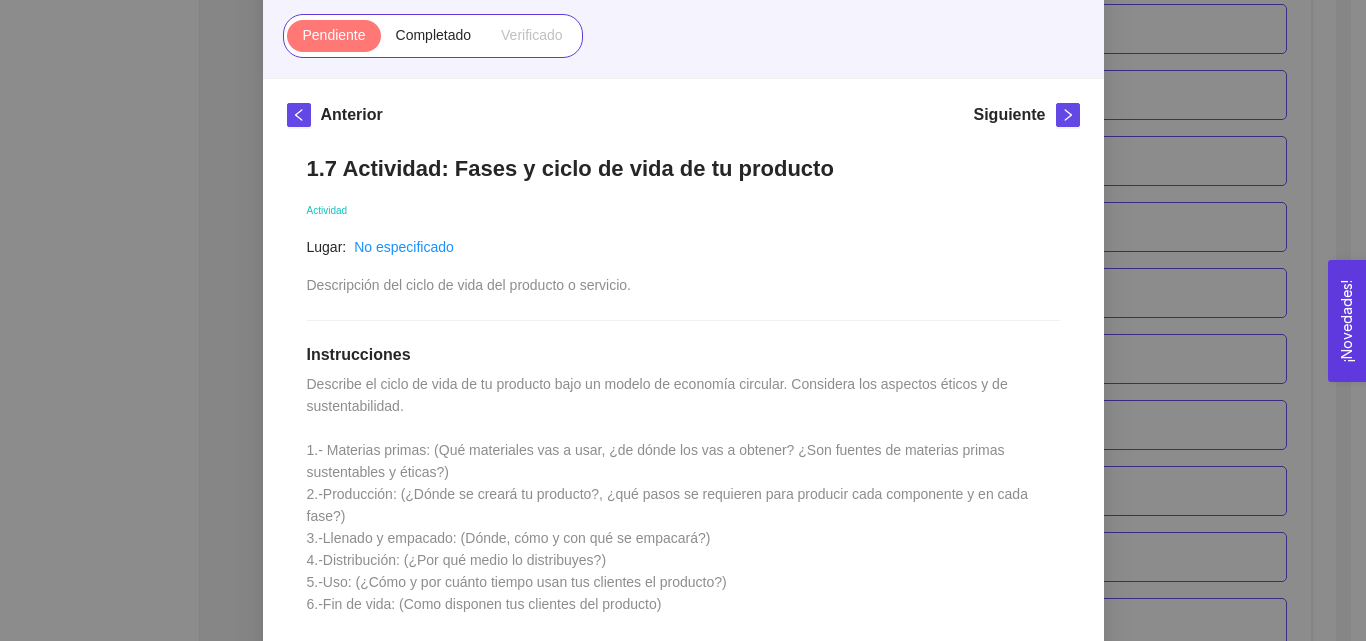 click on "1.7 Actividad: Fases y ciclo de vida de tu producto Actividad Lugar: No especificado Descripción del ciclo de vida del producto o servicio.
Instrucciones Recursos Historial de entrega No hay datos Comentarios Enviar comentarios" at bounding box center (683, 718) 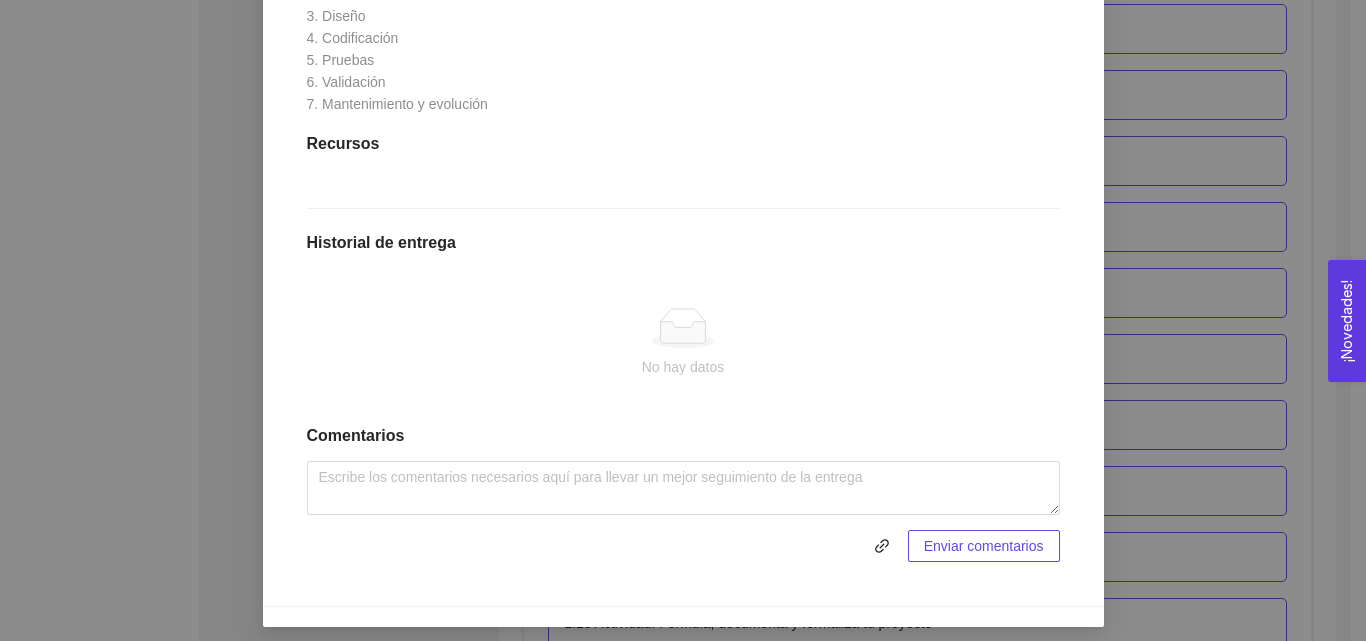 scroll, scrollTop: 930, scrollLeft: 0, axis: vertical 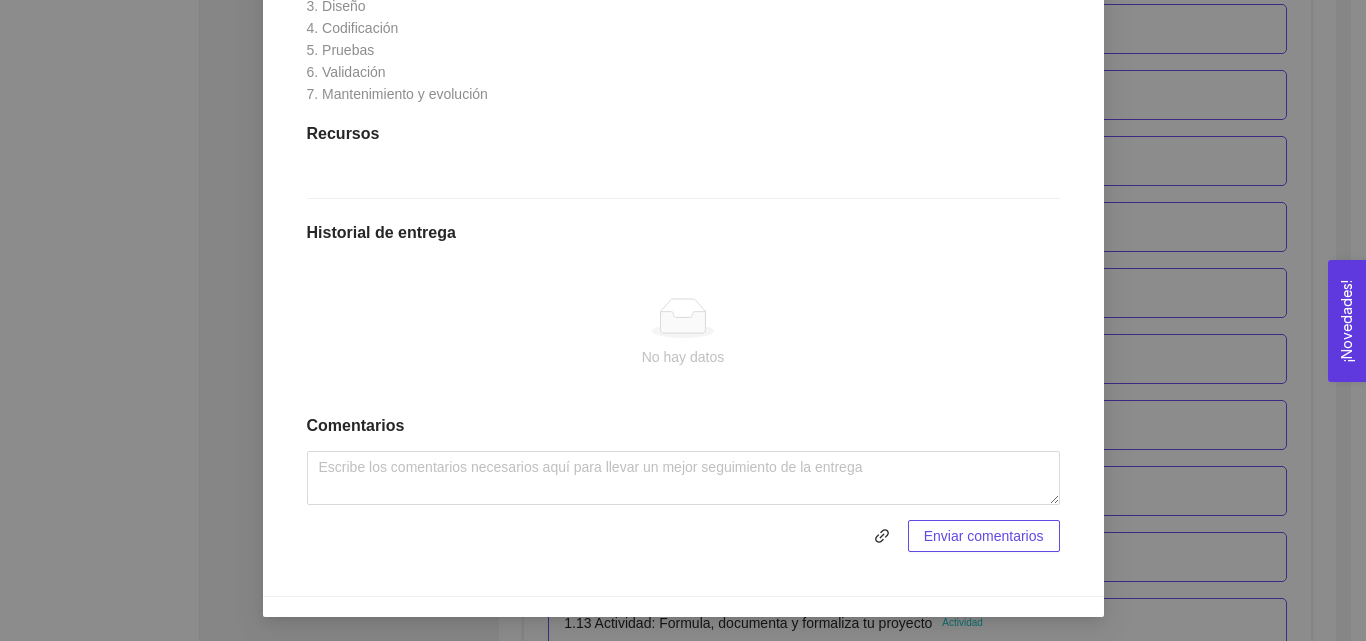 click 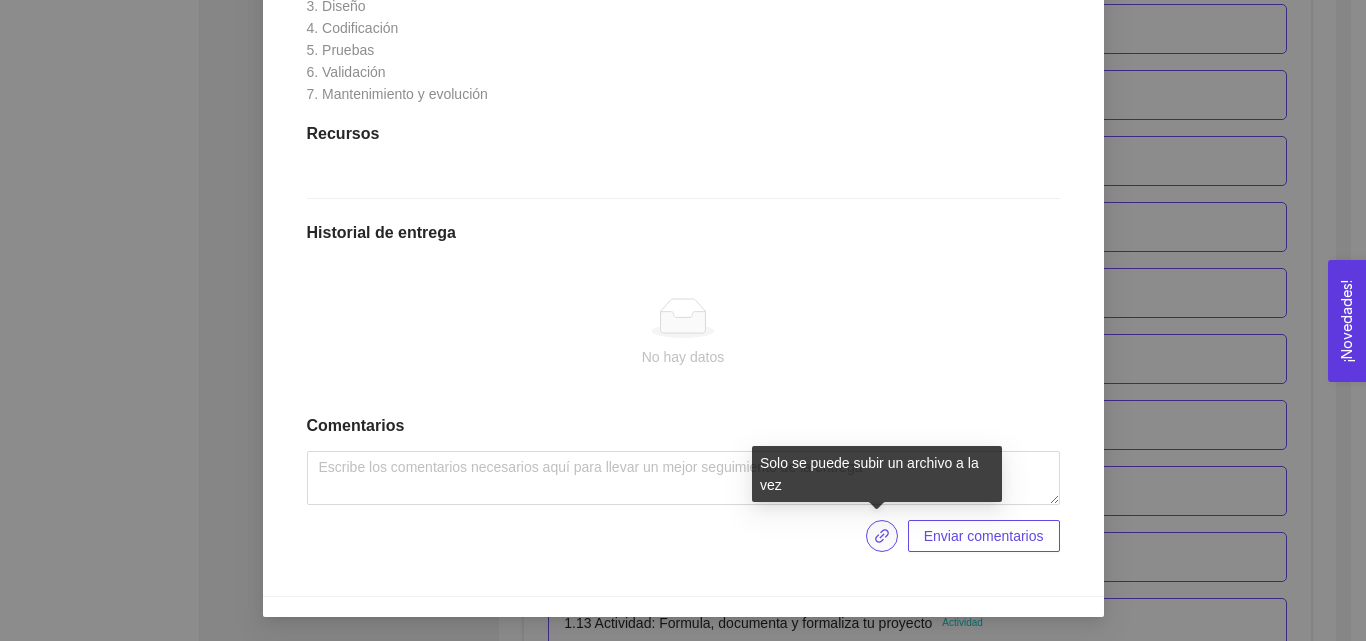 click 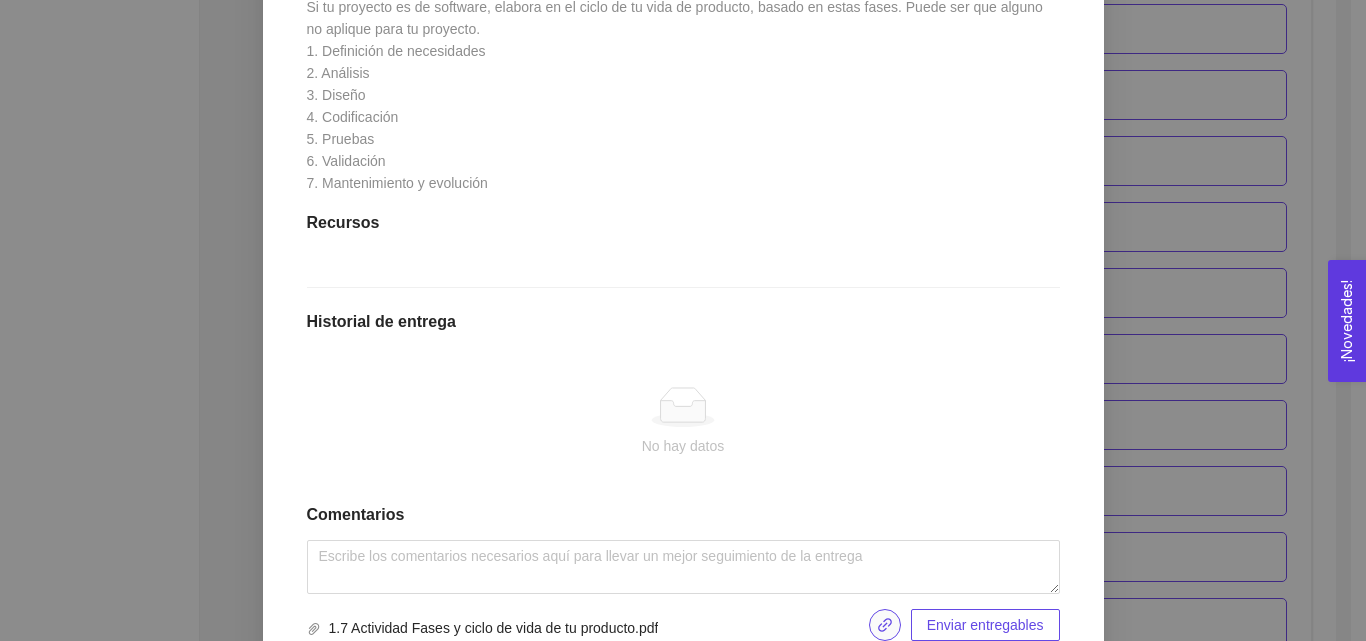 scroll, scrollTop: 930, scrollLeft: 0, axis: vertical 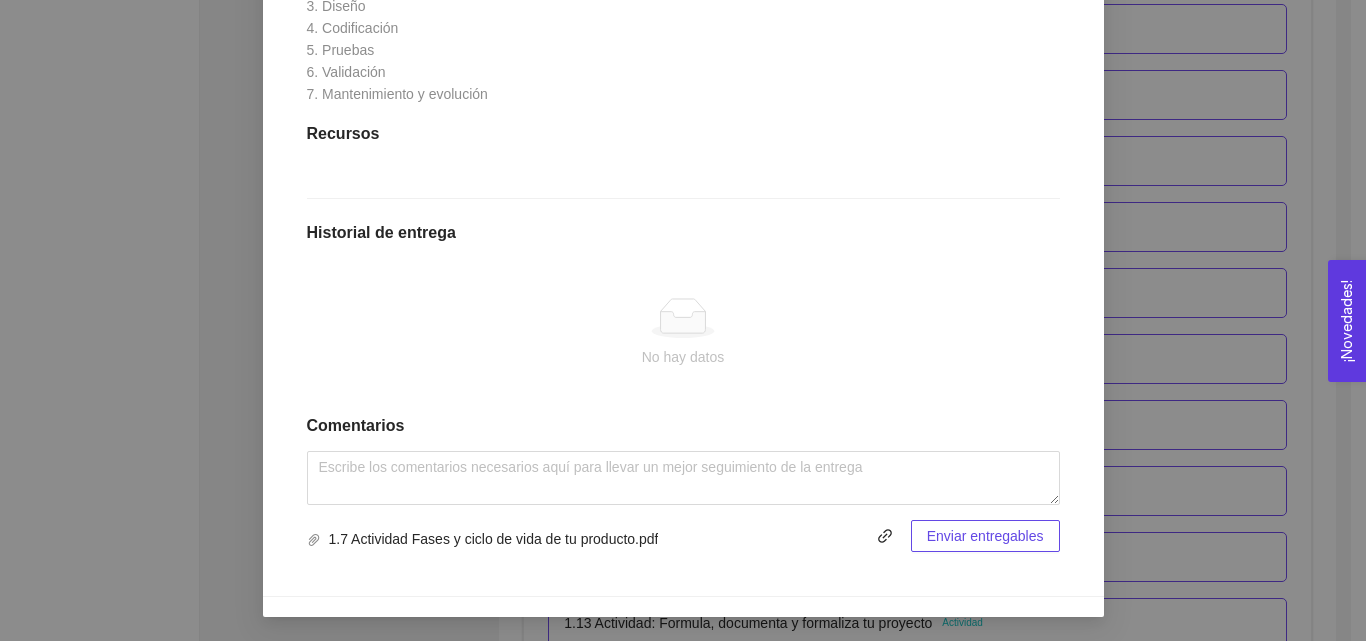 click on "Enviar entregables" at bounding box center [985, 536] 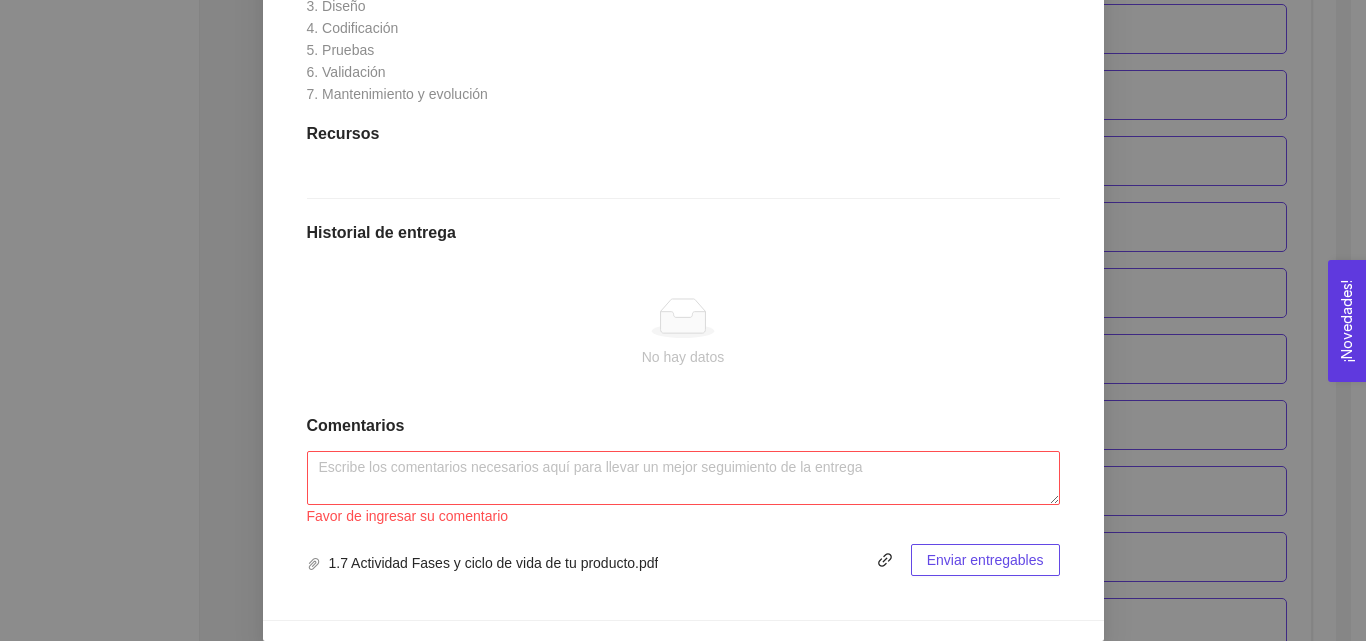 scroll, scrollTop: 954, scrollLeft: 0, axis: vertical 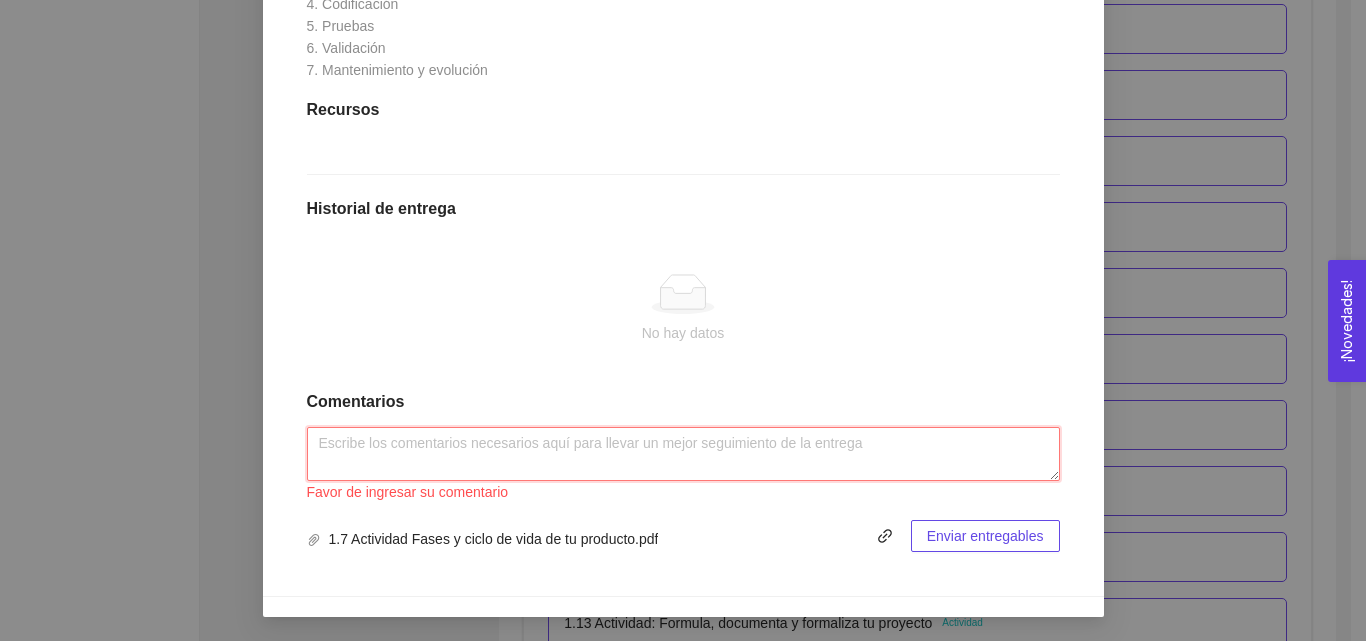 click at bounding box center [683, 454] 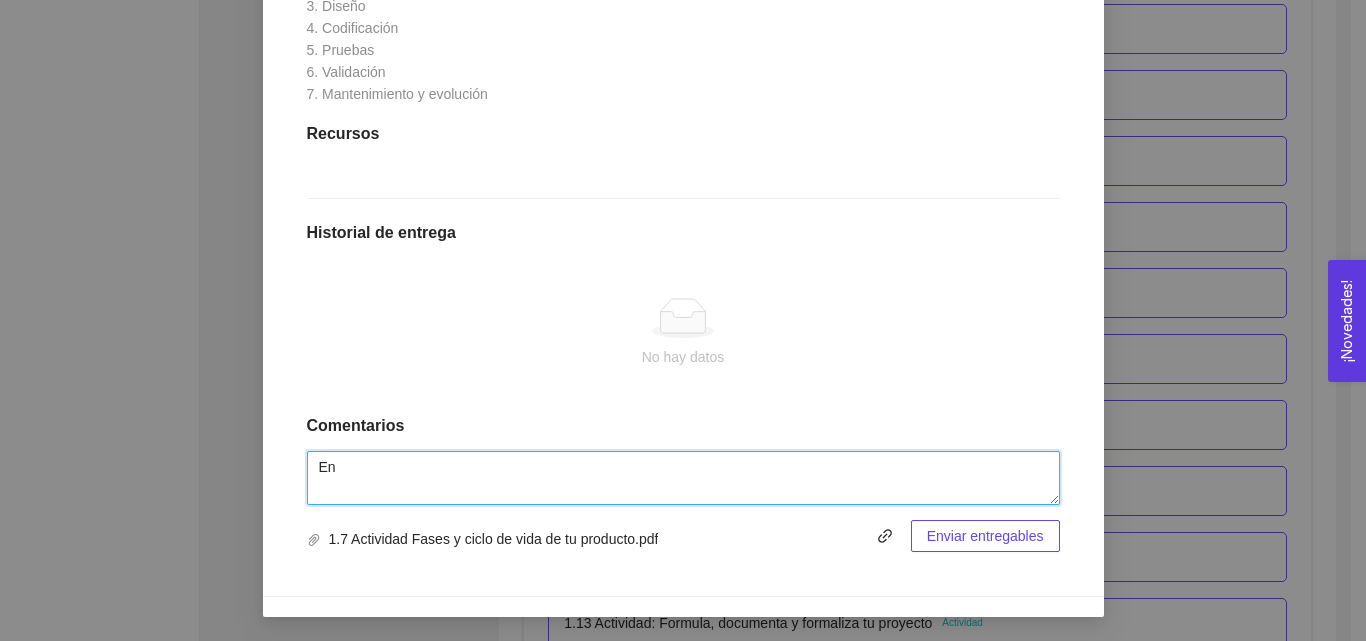 scroll, scrollTop: 930, scrollLeft: 0, axis: vertical 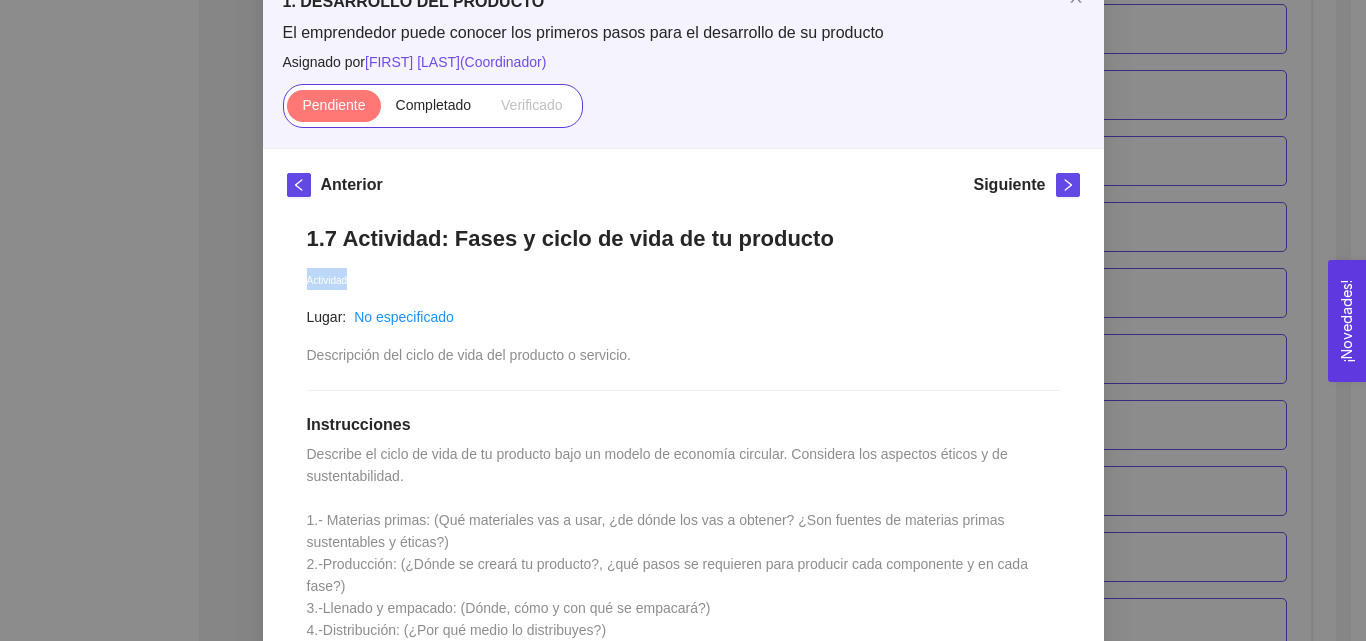 drag, startPoint x: 761, startPoint y: 225, endPoint x: 259, endPoint y: 257, distance: 503.0189 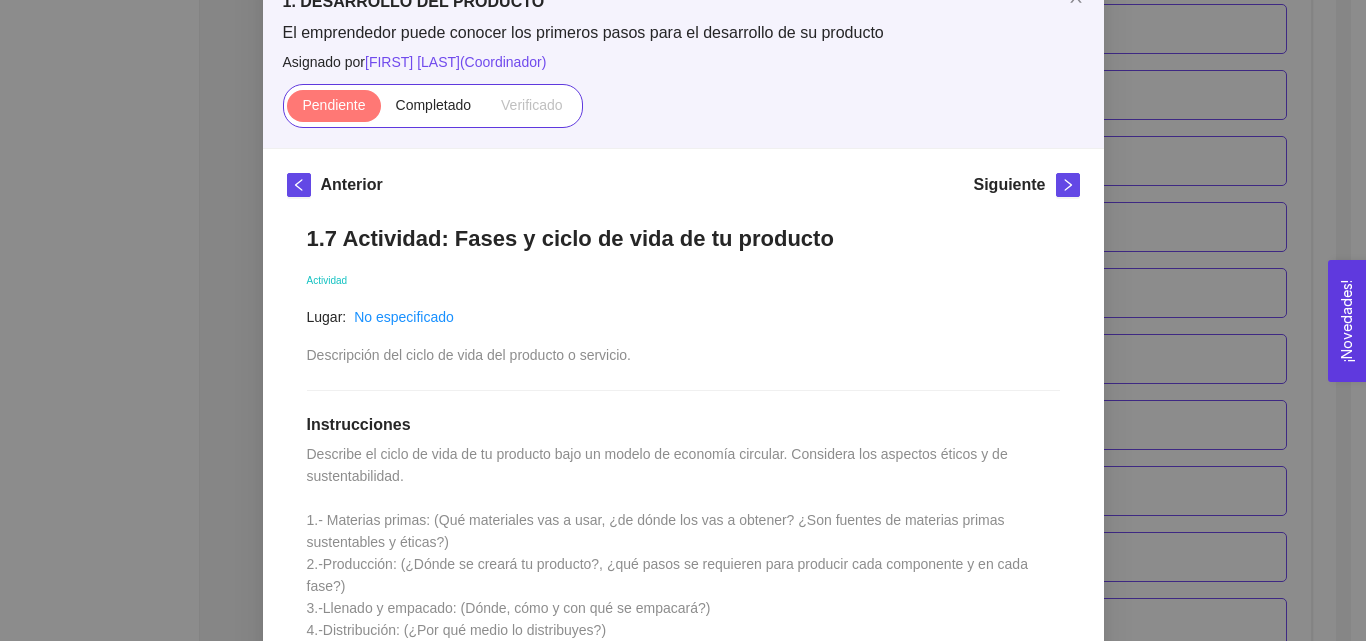 click on "1.7 Actividad: Fases y ciclo de vida de tu producto" at bounding box center [683, 238] 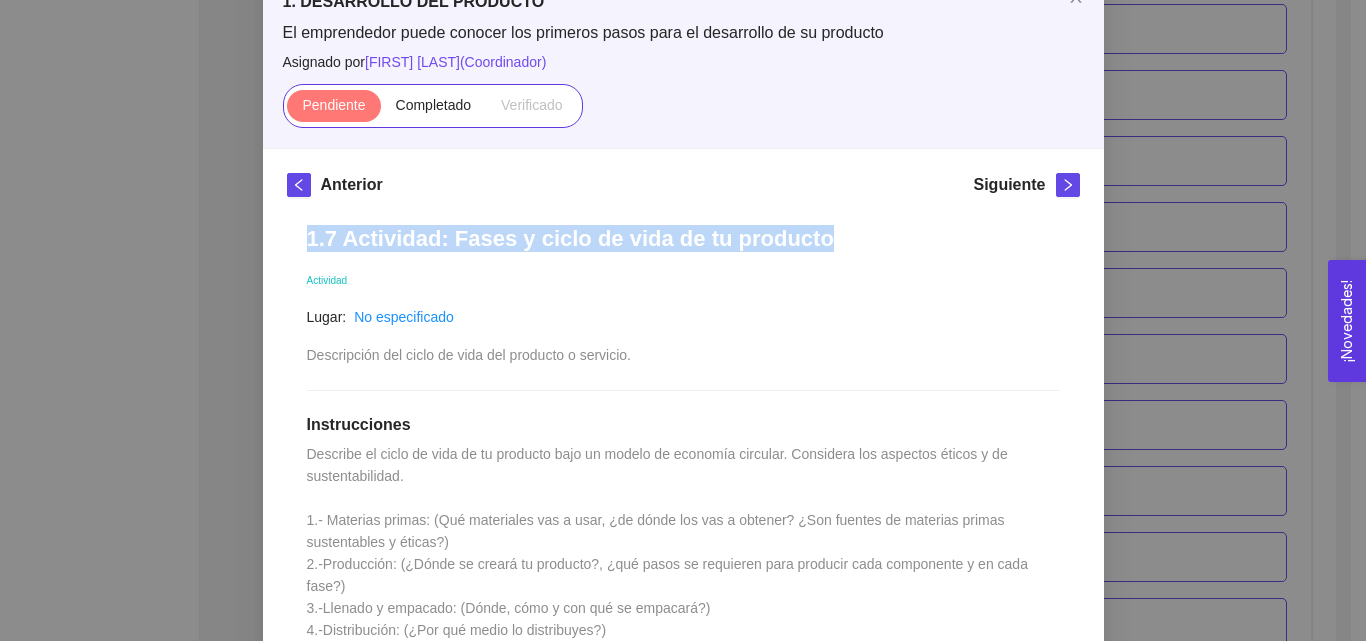 drag, startPoint x: 294, startPoint y: 242, endPoint x: 864, endPoint y: 246, distance: 570.01404 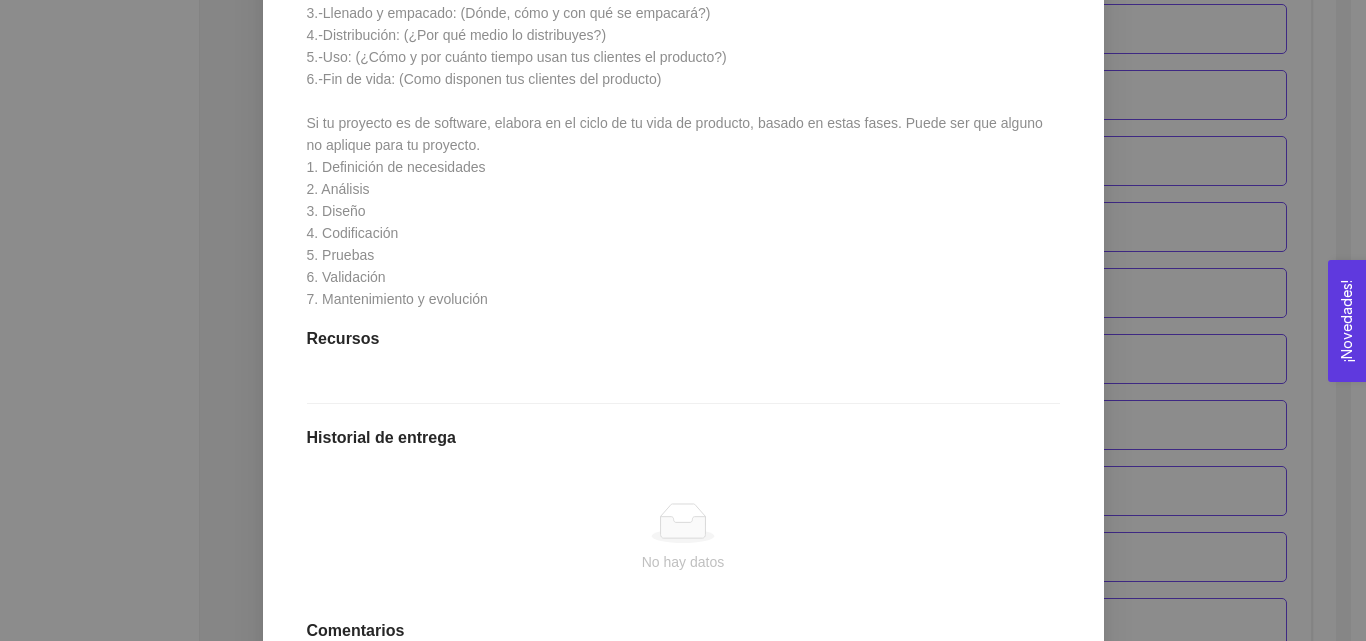 scroll, scrollTop: 930, scrollLeft: 0, axis: vertical 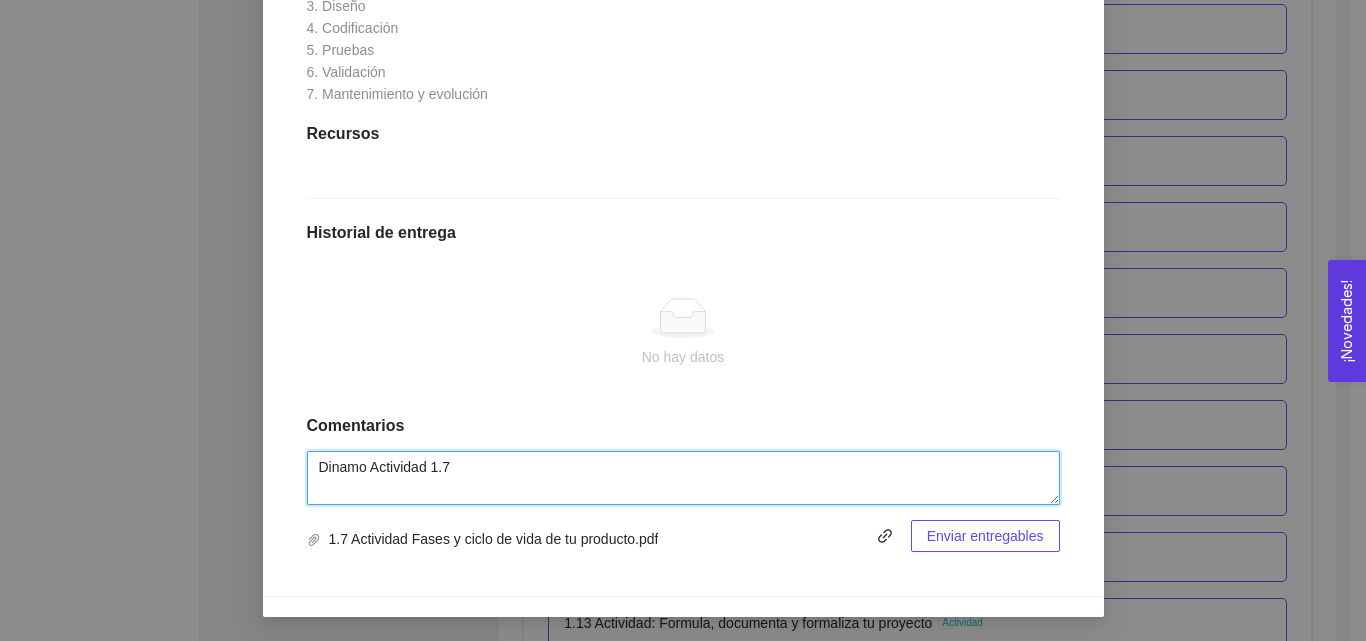click on "Dinamo Actividad 1.7" at bounding box center [683, 478] 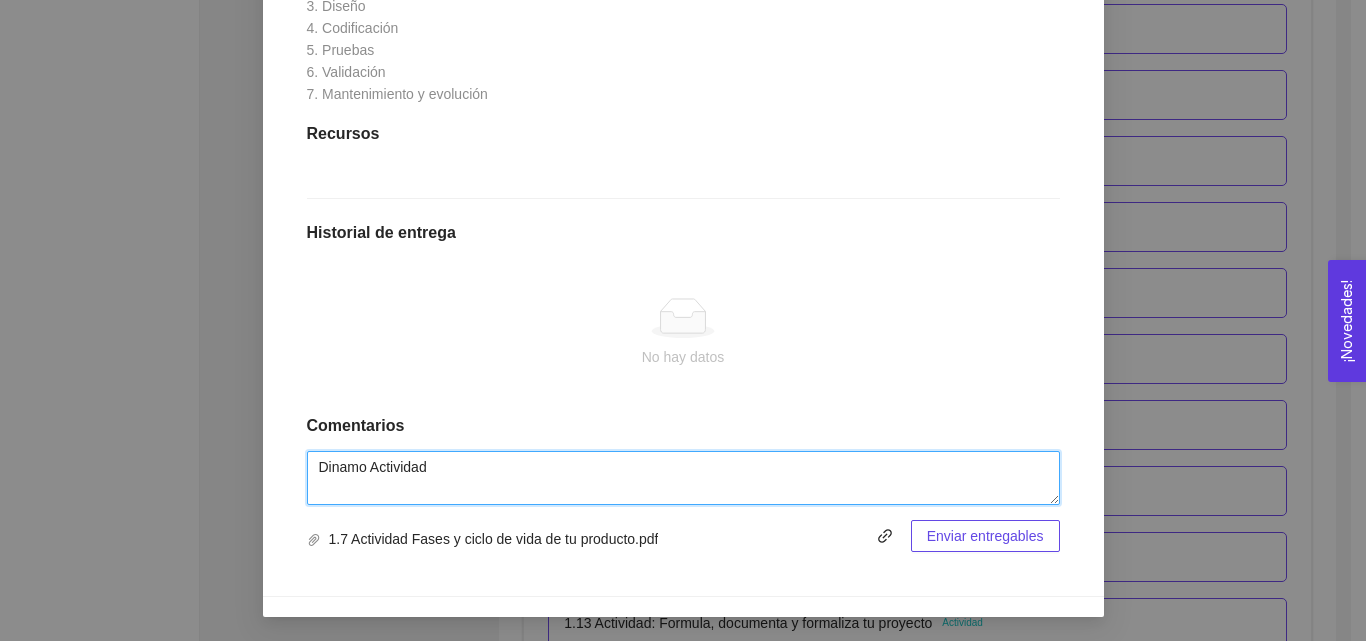 paste on "1.7 Actividad: Fases y ciclo de vida de tu producto" 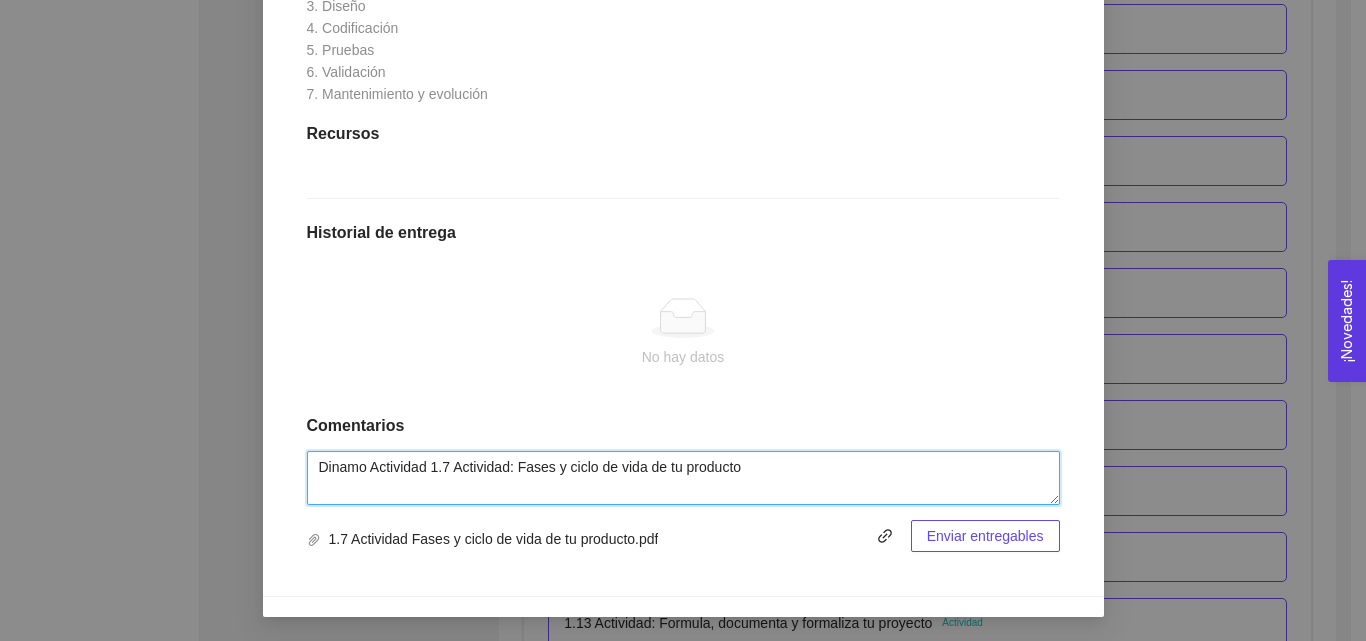 type on "Dinamo Actividad 1.7 Actividad: Fases y ciclo de vida de tu producto" 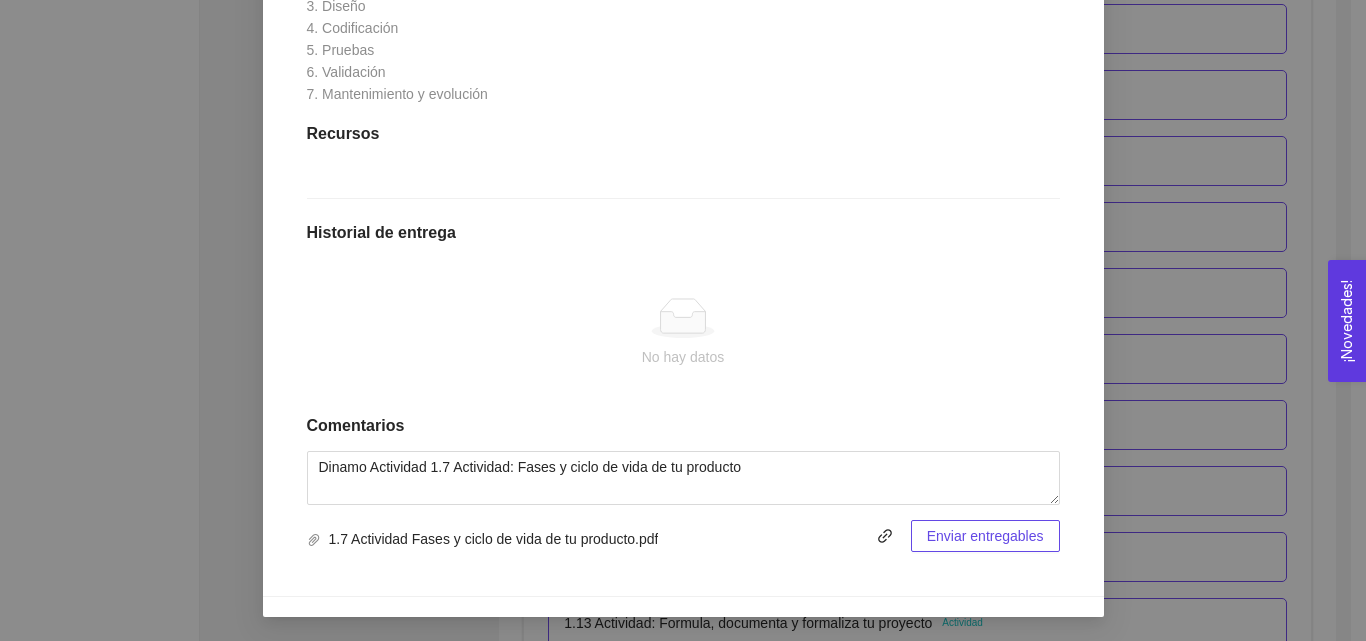 click on "Enviar entregables" at bounding box center [985, 536] 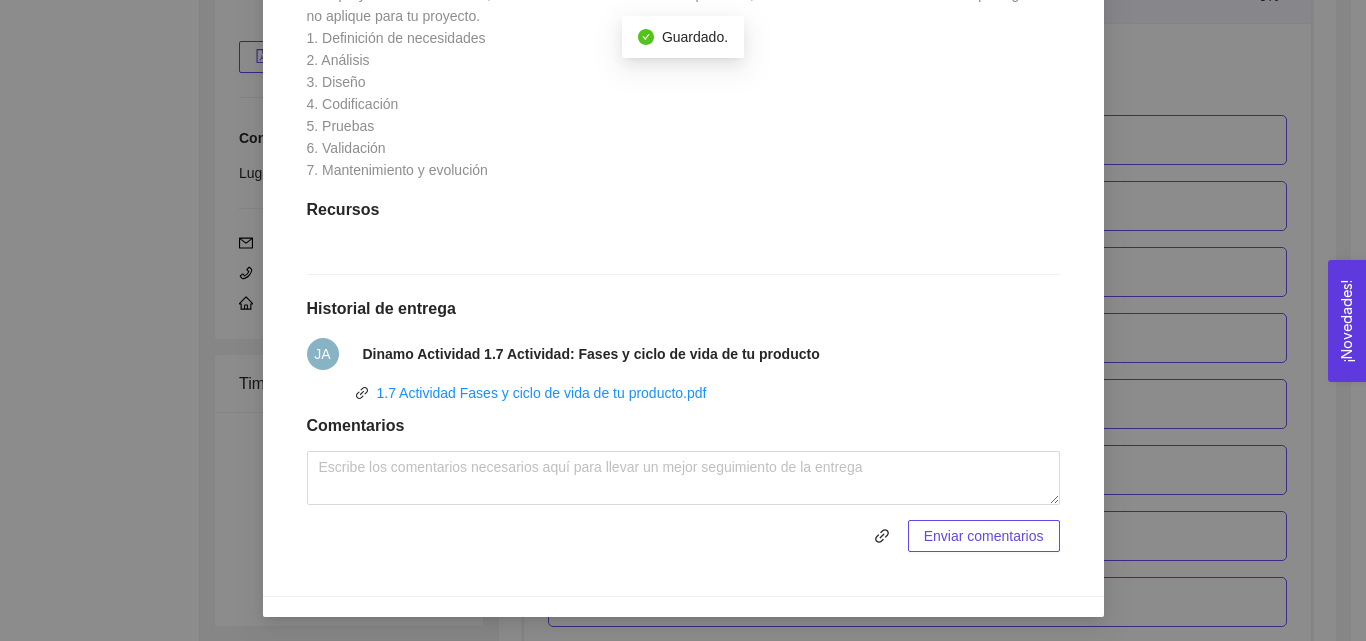 scroll, scrollTop: 1239, scrollLeft: 0, axis: vertical 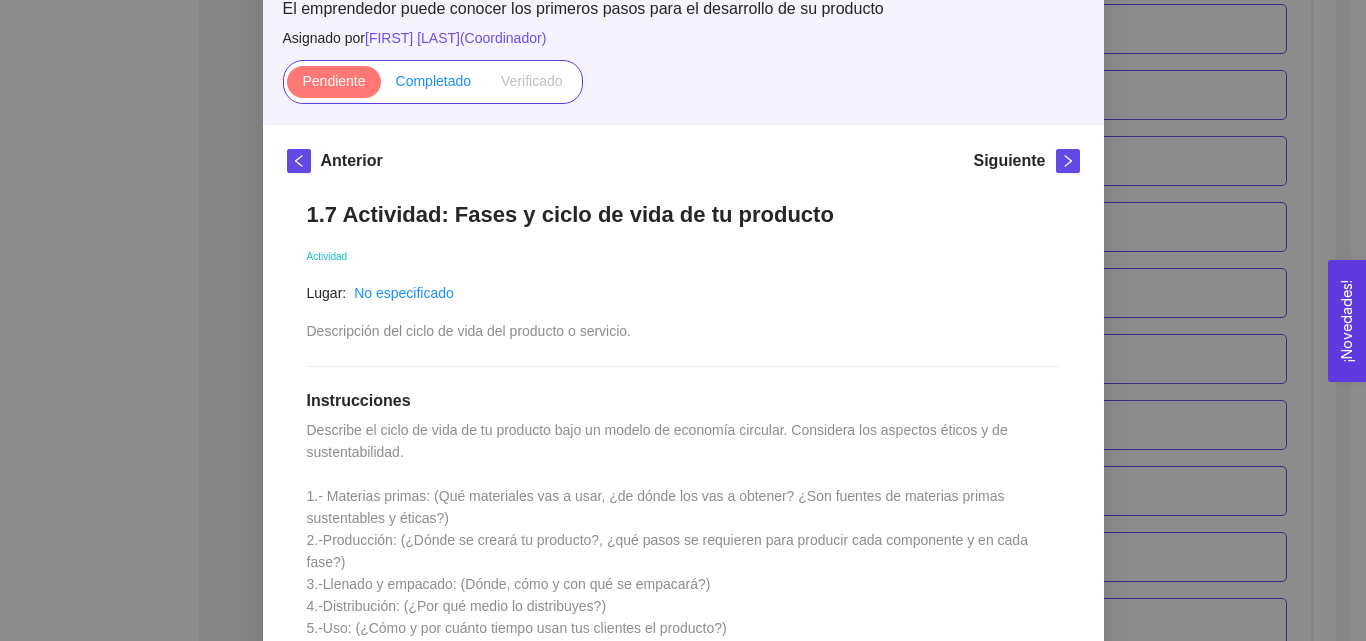 click on "Completado" at bounding box center (434, 81) 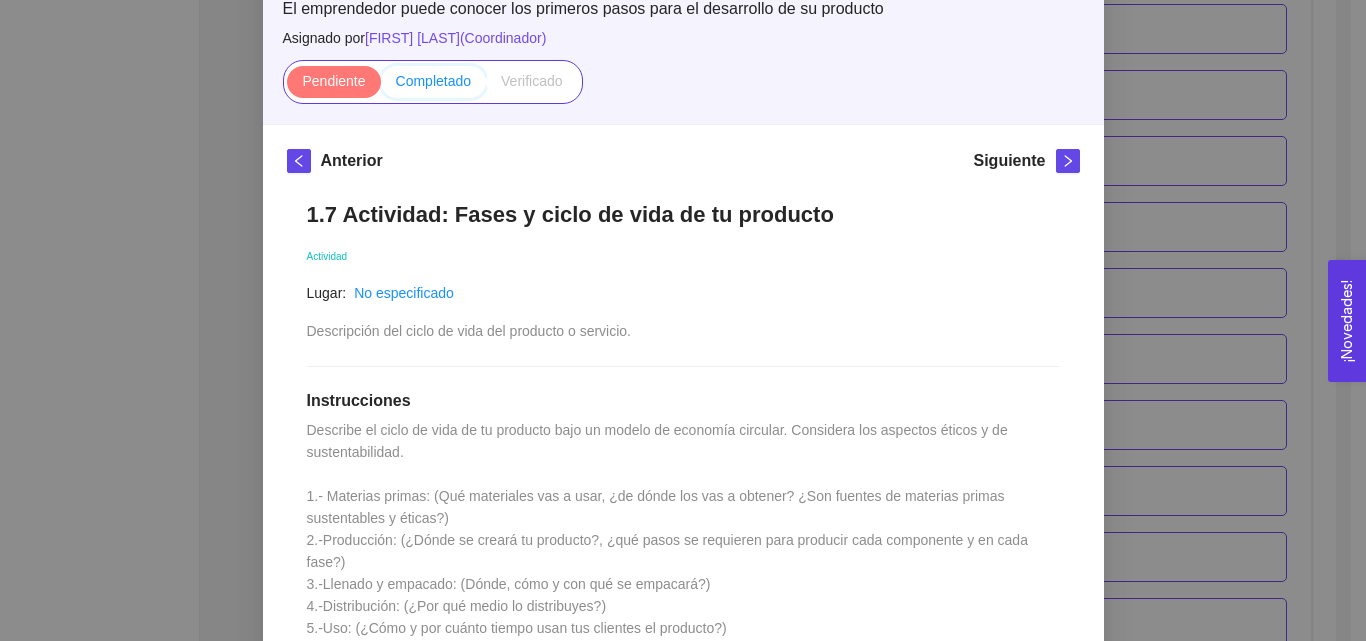 click on "Completado" at bounding box center (381, 86) 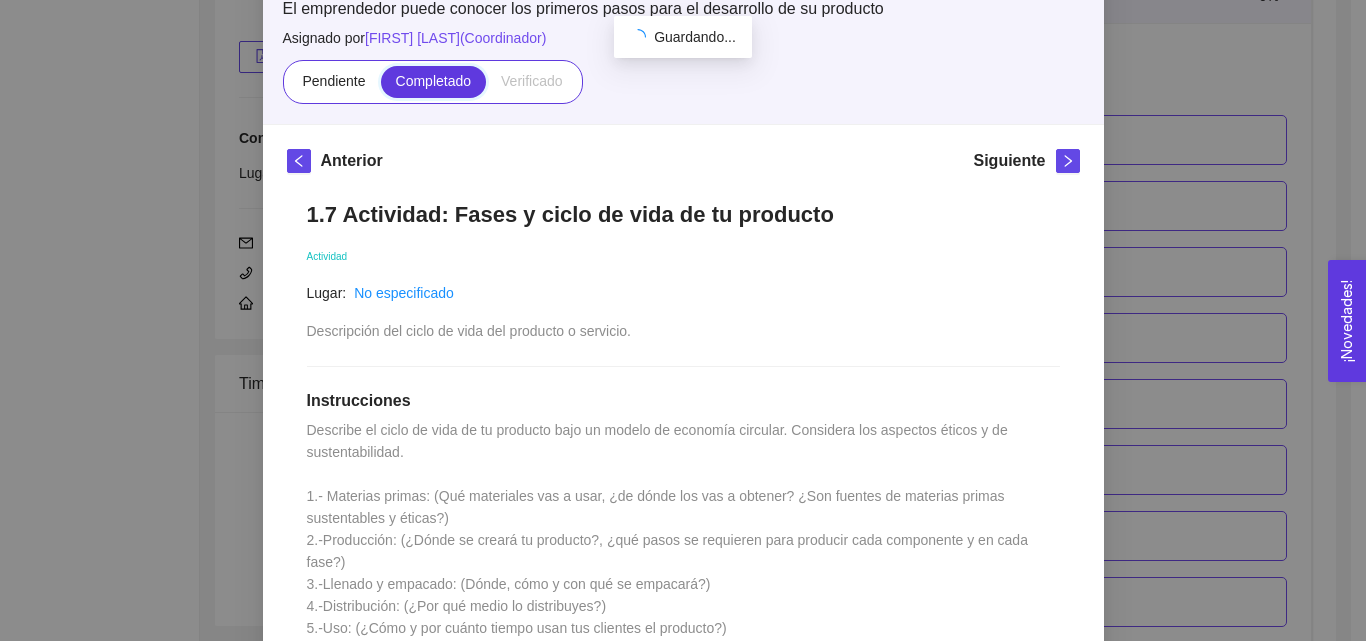 scroll, scrollTop: 1239, scrollLeft: 0, axis: vertical 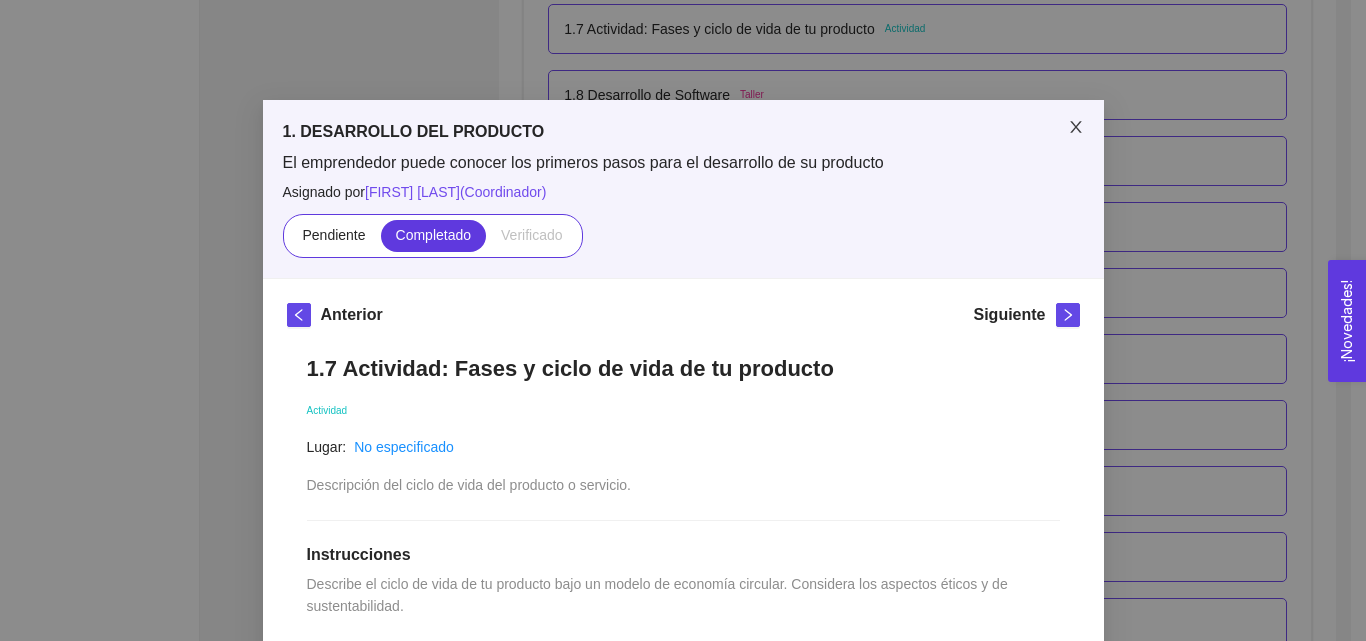 click 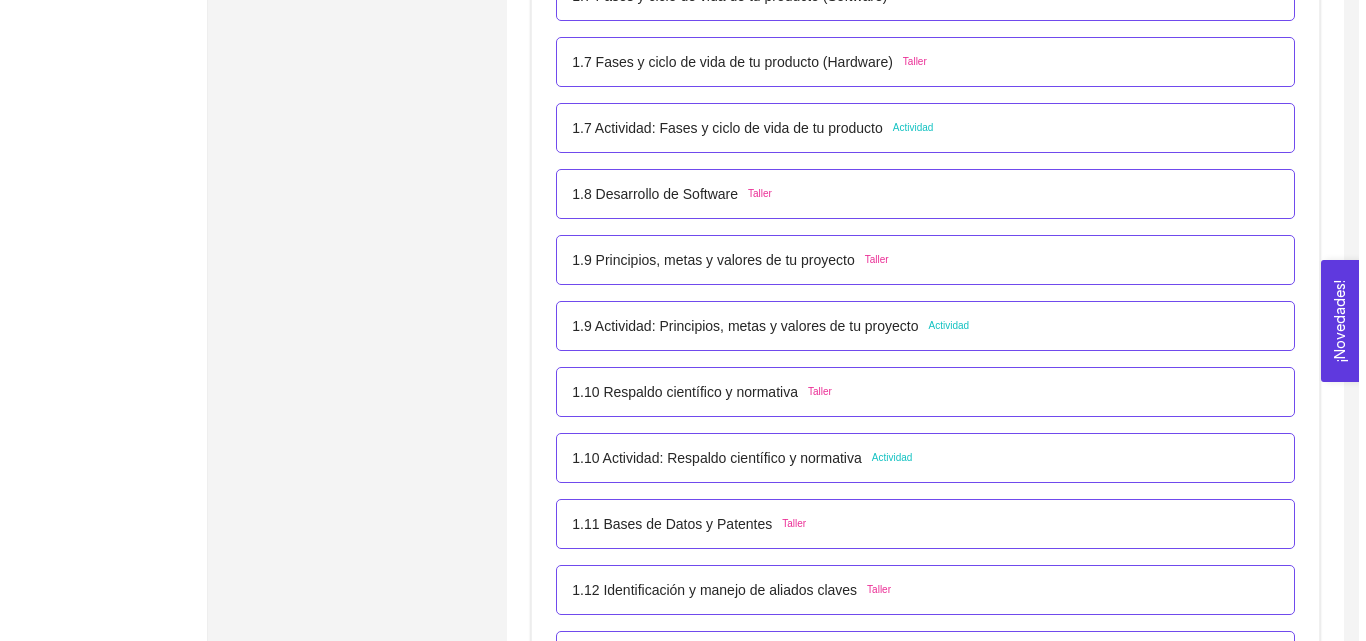 scroll, scrollTop: 1239, scrollLeft: 0, axis: vertical 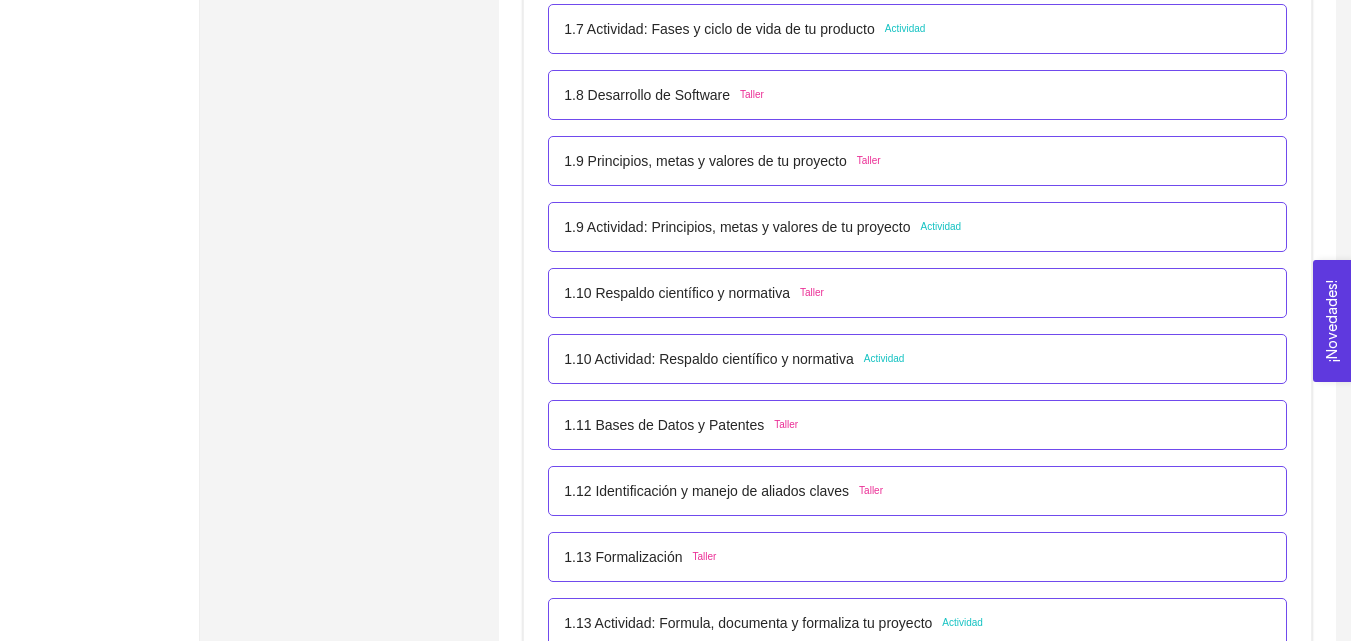 click on "Actividad" at bounding box center (941, 227) 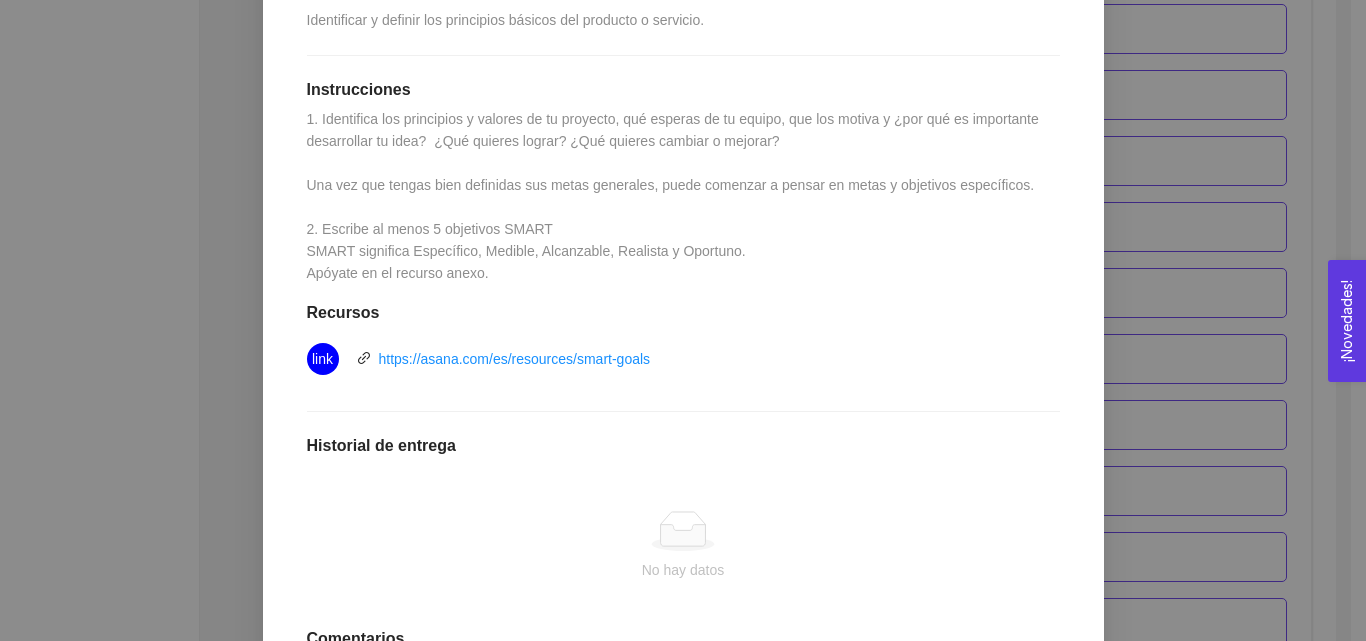 scroll, scrollTop: 500, scrollLeft: 0, axis: vertical 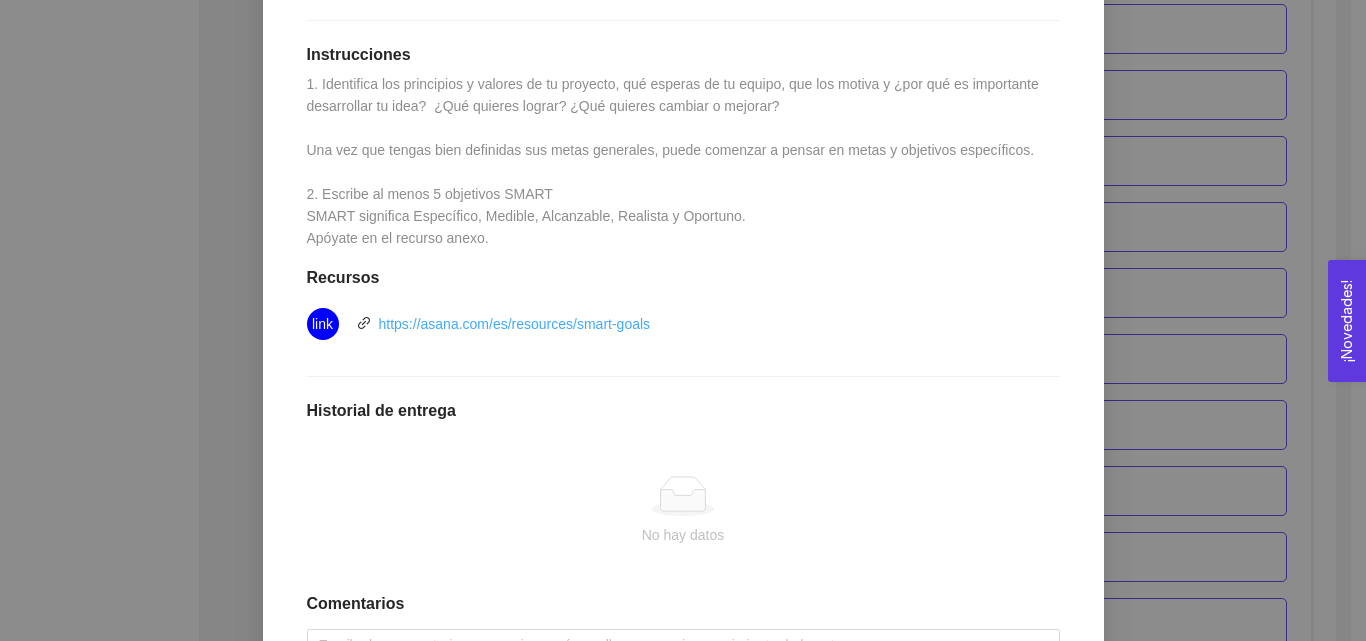 click on "https://asana.com/es/resources/smart-goals" at bounding box center [515, 324] 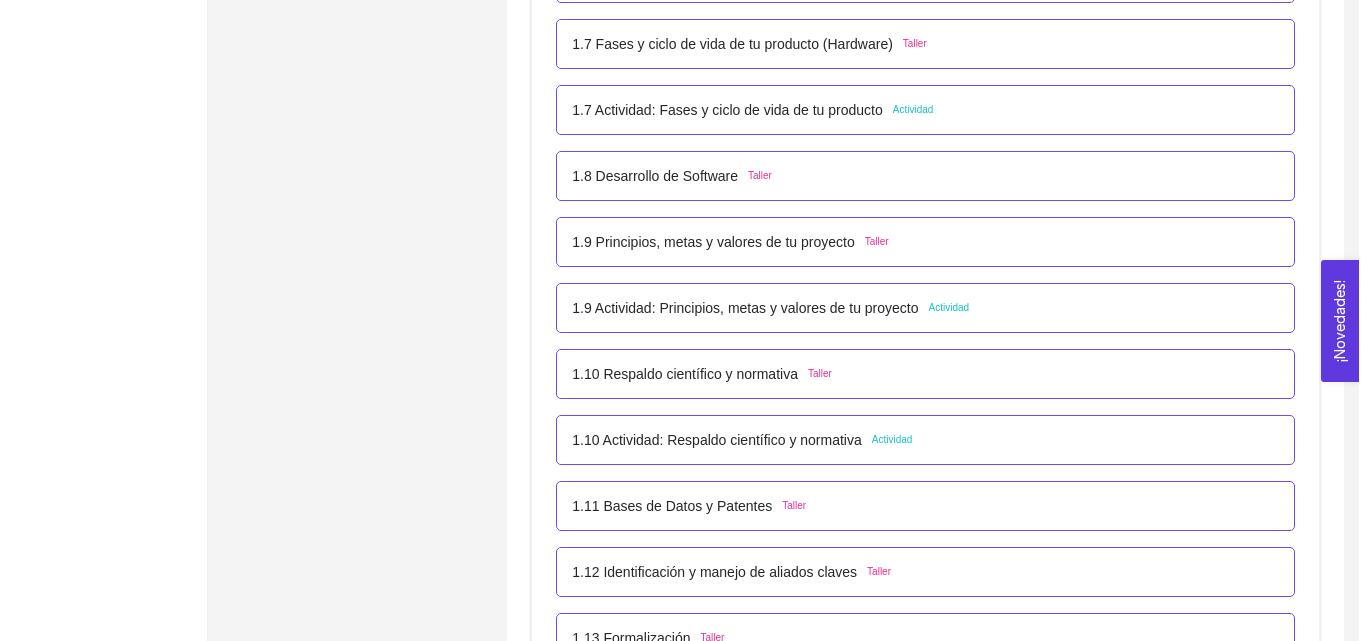 scroll, scrollTop: 1200, scrollLeft: 0, axis: vertical 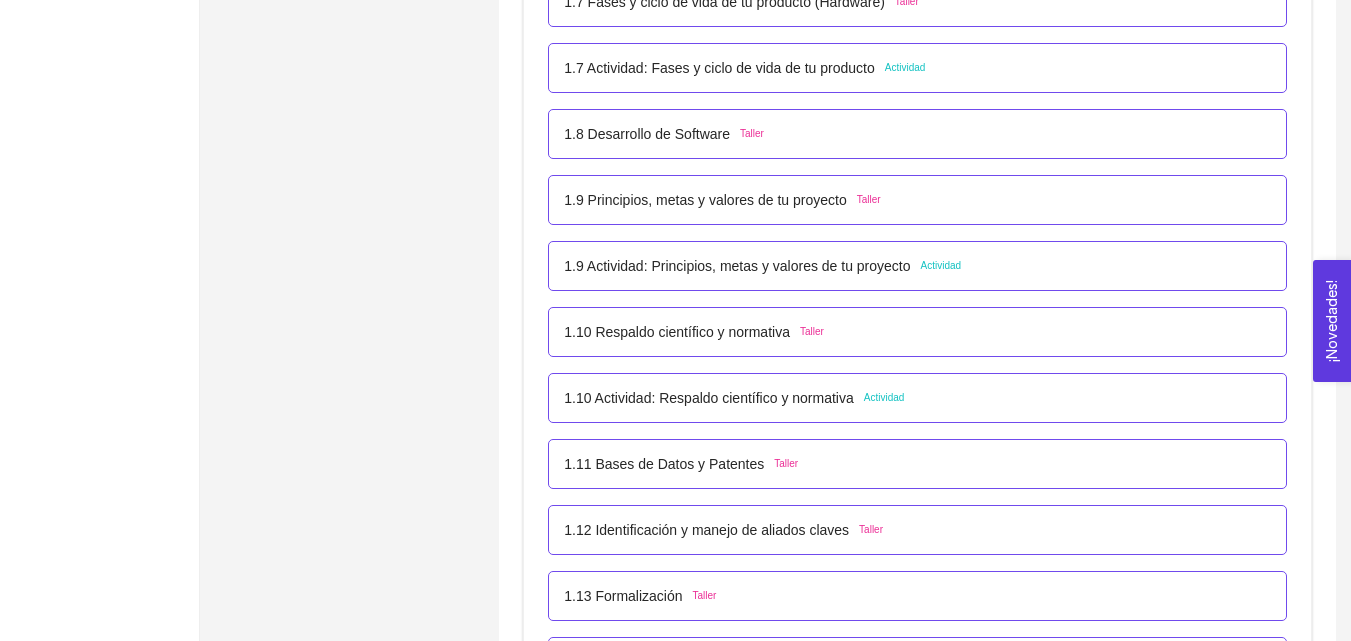 click on "Actividad" at bounding box center [941, 266] 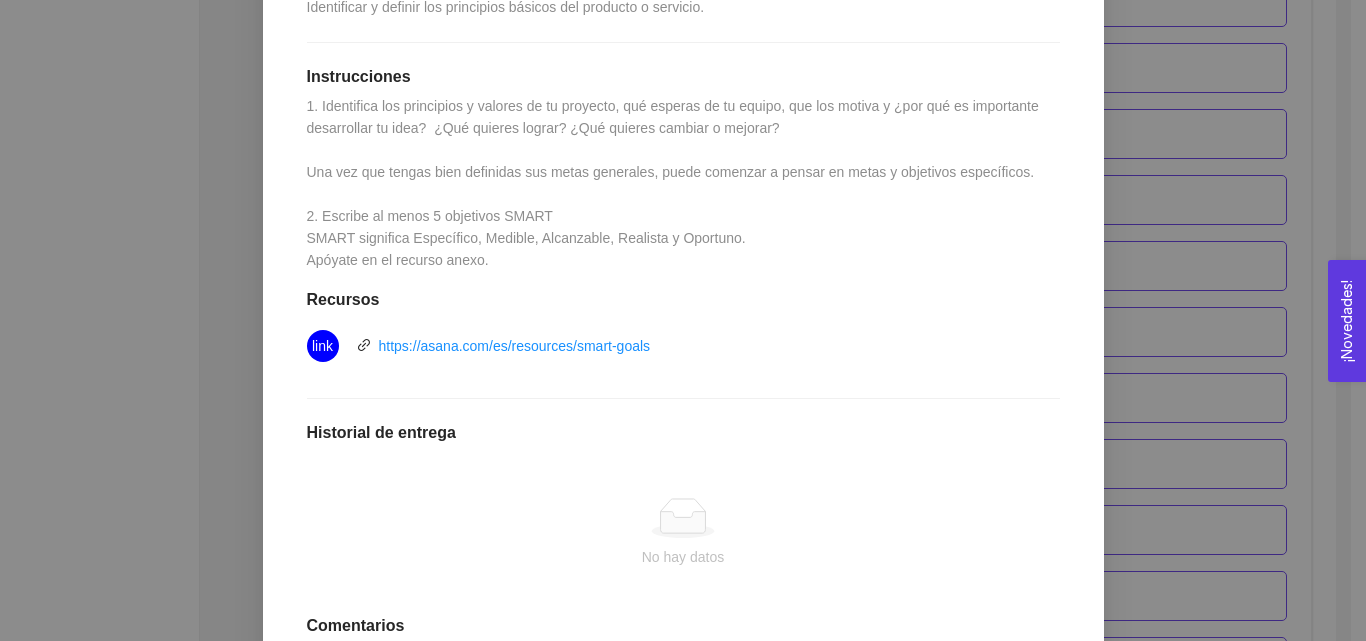 scroll, scrollTop: 378, scrollLeft: 0, axis: vertical 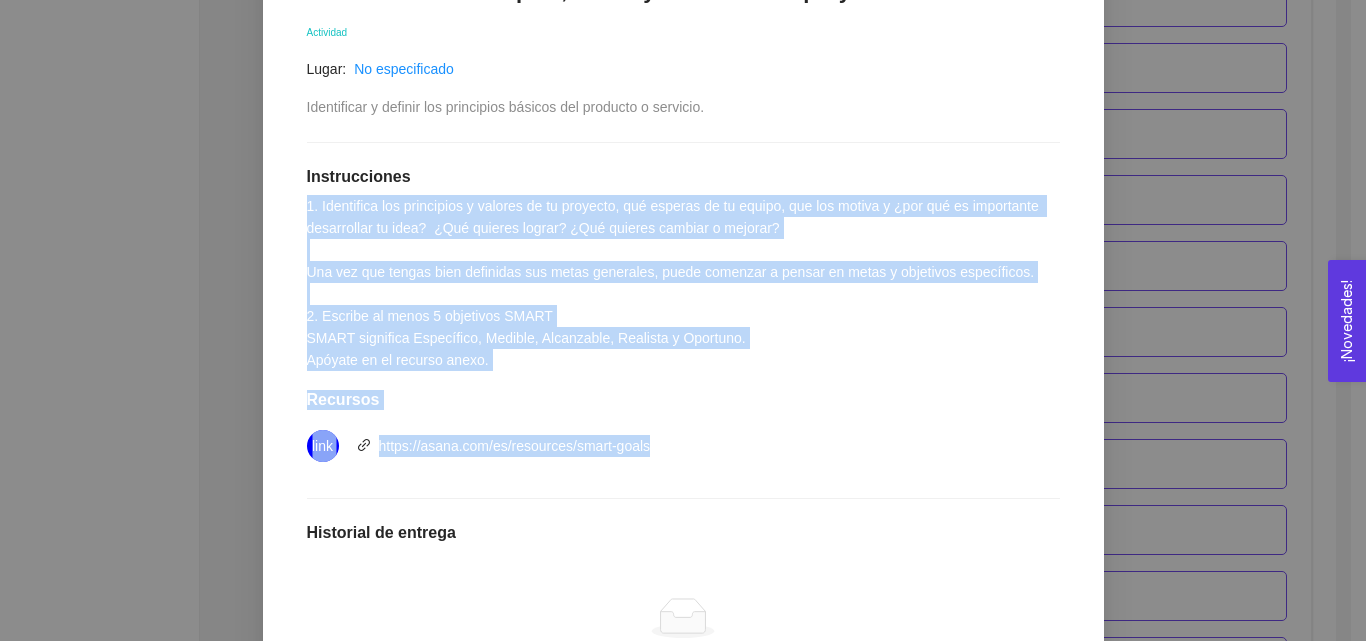 drag, startPoint x: 297, startPoint y: 196, endPoint x: 703, endPoint y: 437, distance: 472.14087 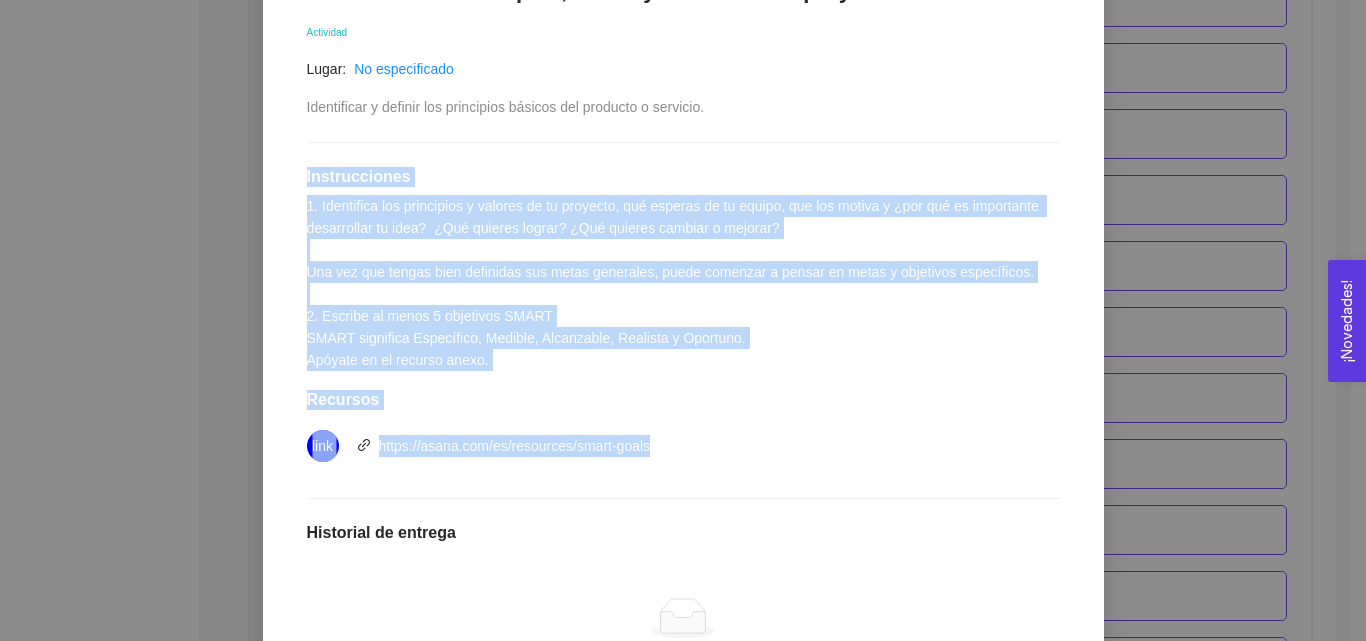 drag, startPoint x: 290, startPoint y: 164, endPoint x: 819, endPoint y: 445, distance: 599.00085 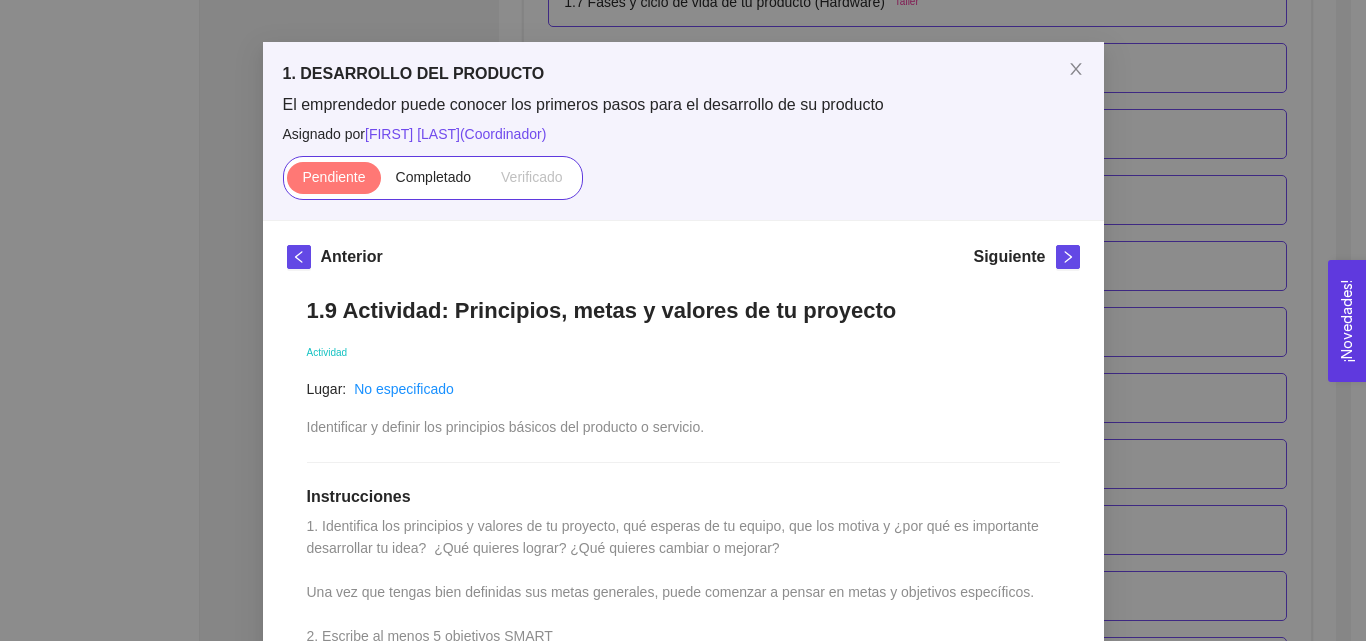 scroll, scrollTop: 0, scrollLeft: 0, axis: both 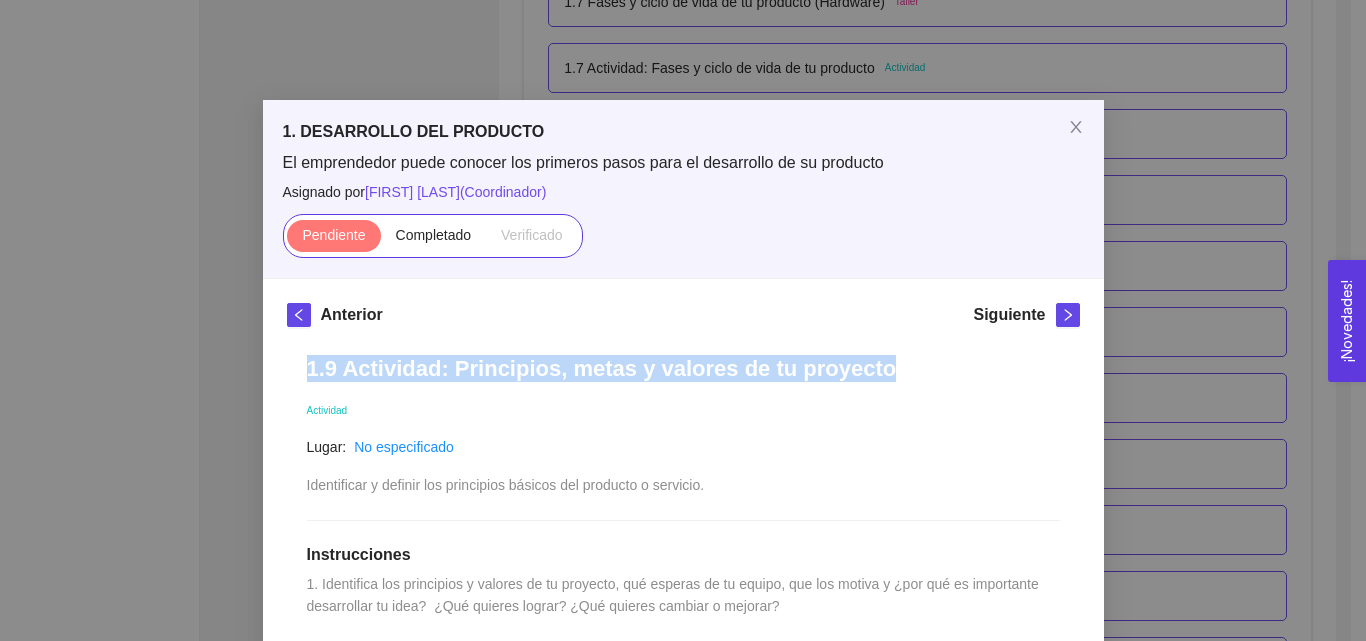 drag, startPoint x: 871, startPoint y: 360, endPoint x: 104, endPoint y: 372, distance: 767.0939 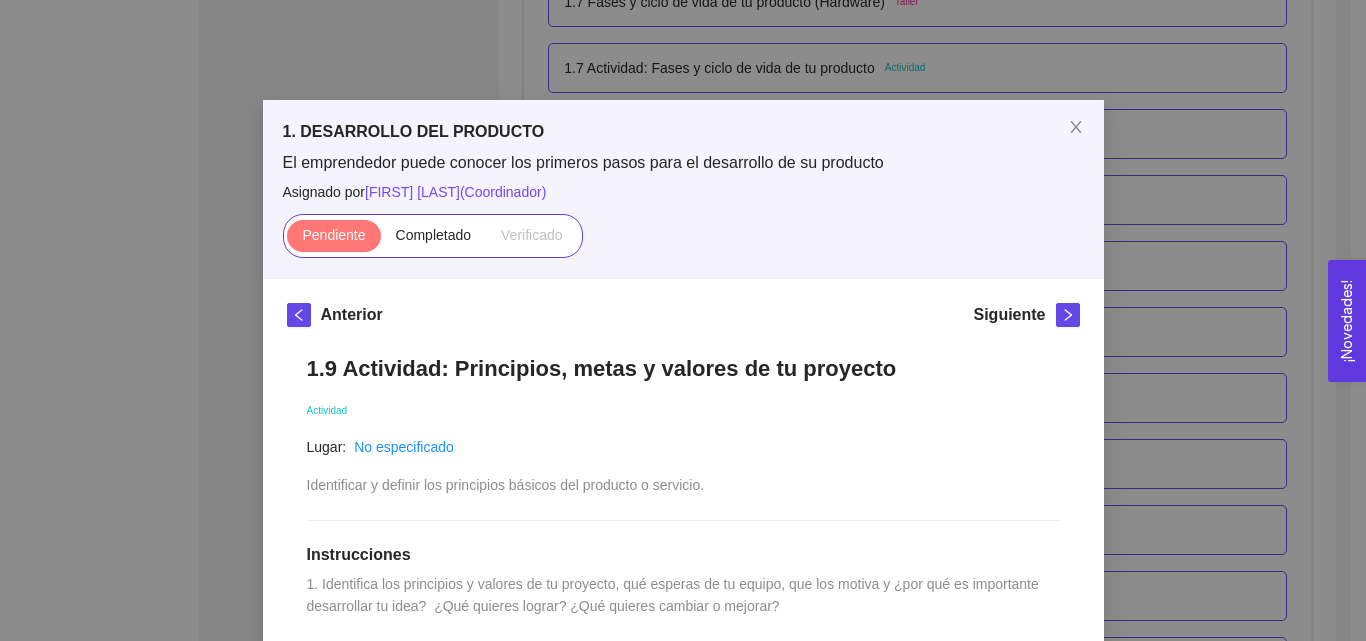 click on "1. DESARROLLO DEL PRODUCTO El emprendedor puede conocer los primeros pasos para el desarrollo de su producto
Asignado por [NAME] [LAST] ( Coordinador ) Pendiente Completado Verificado" at bounding box center [683, 189] 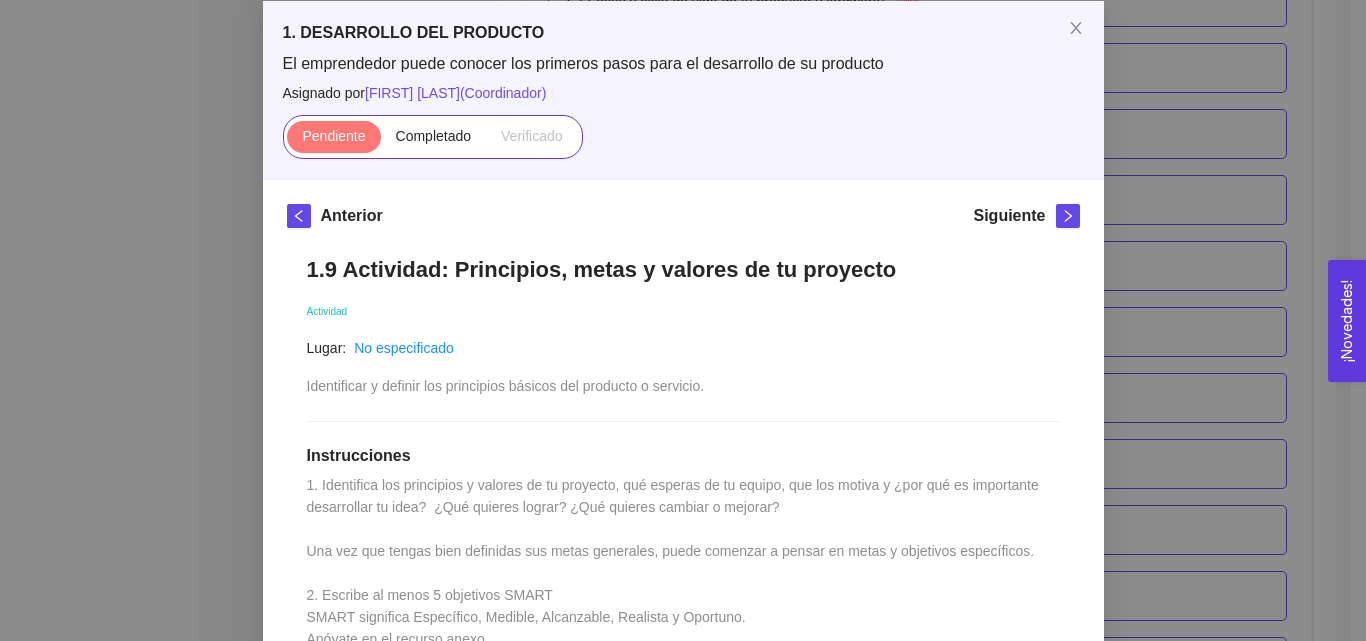 scroll, scrollTop: 678, scrollLeft: 0, axis: vertical 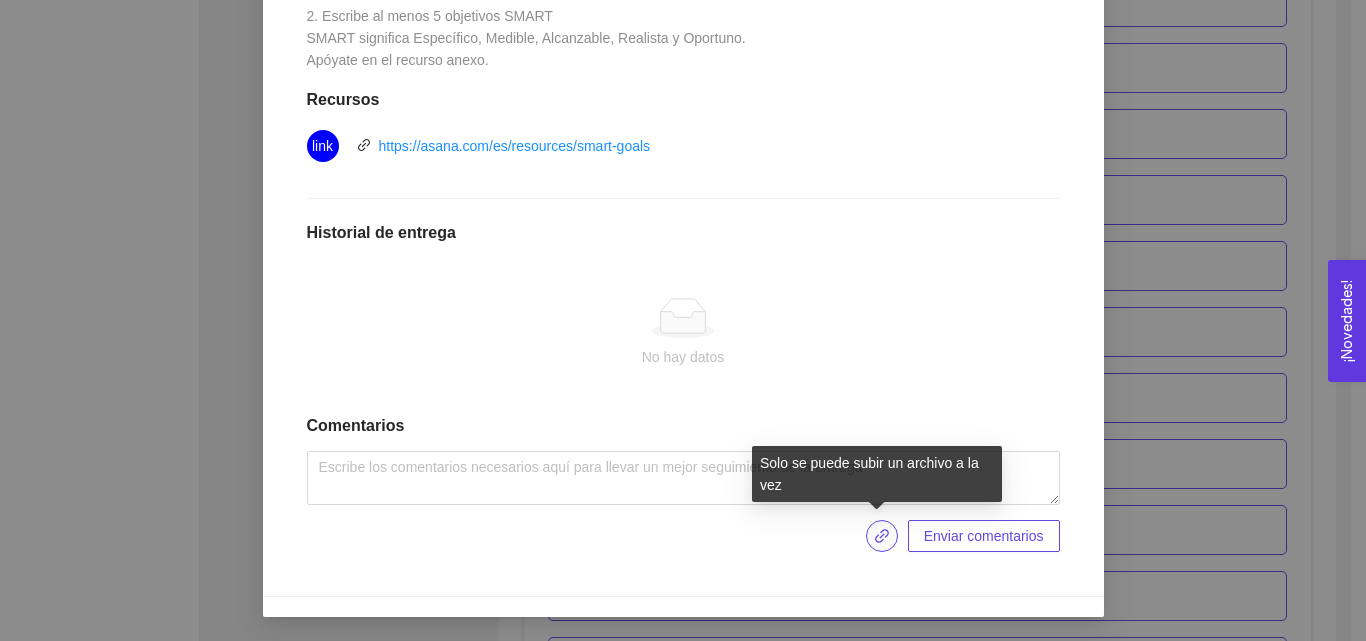 click at bounding box center [882, 536] 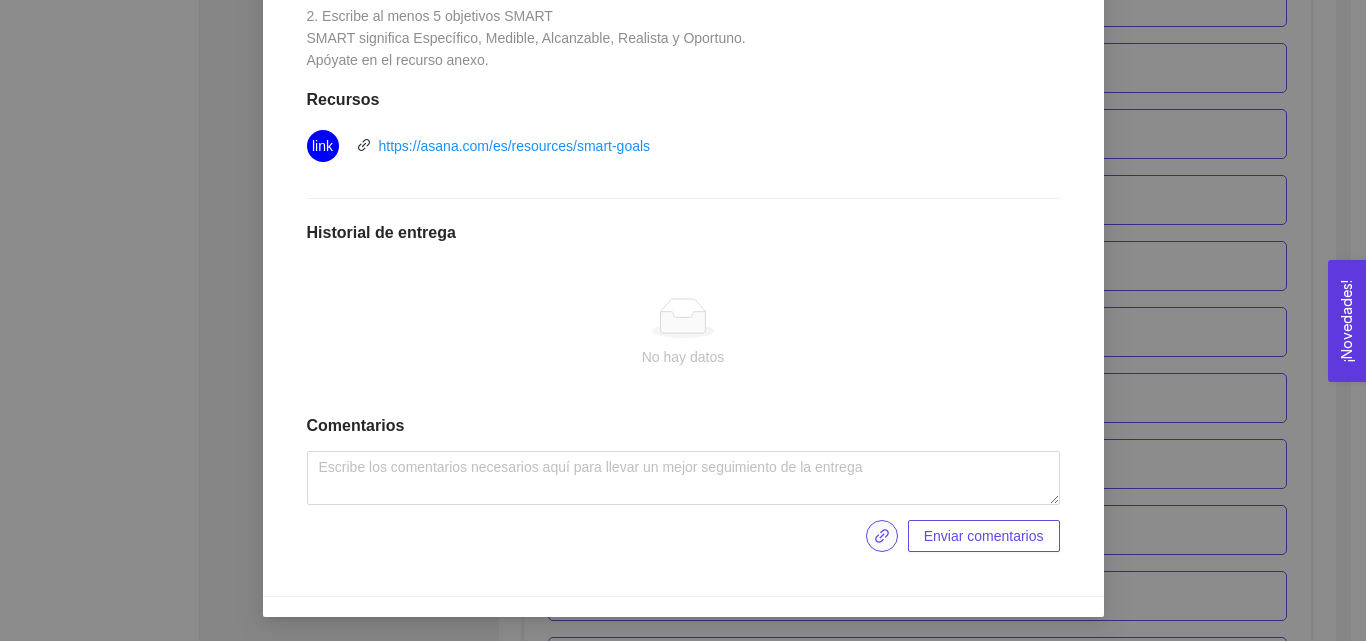 click at bounding box center [882, 536] 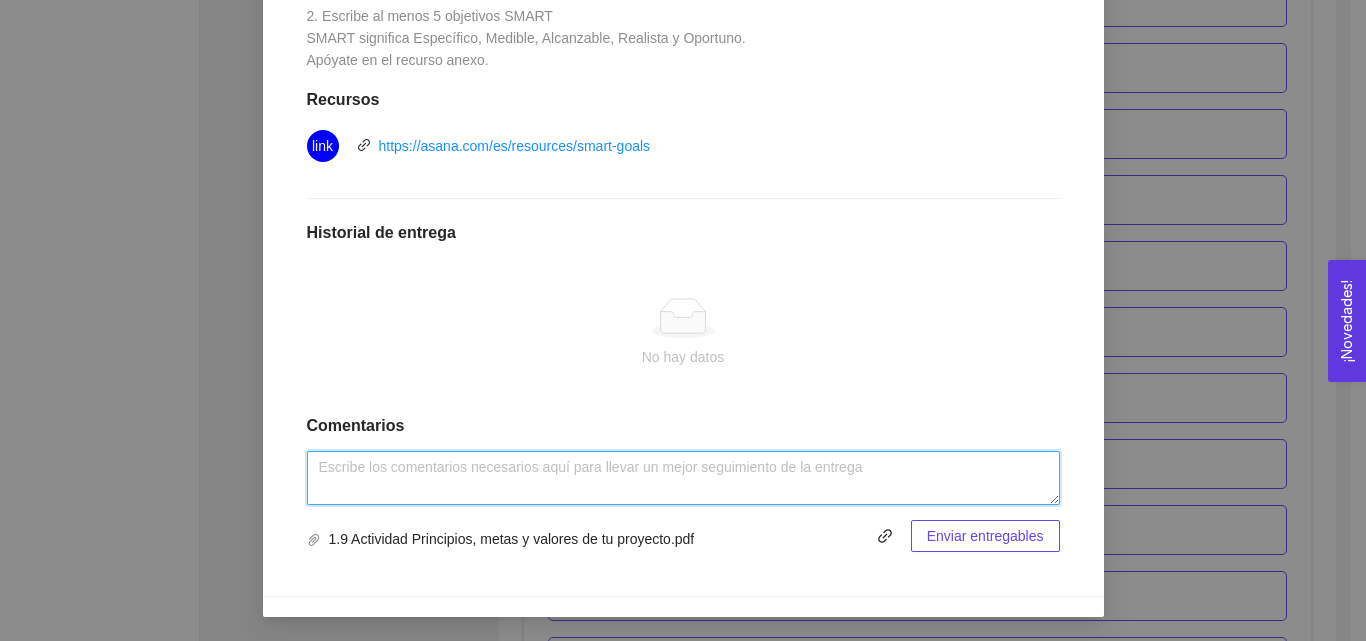 click at bounding box center [683, 478] 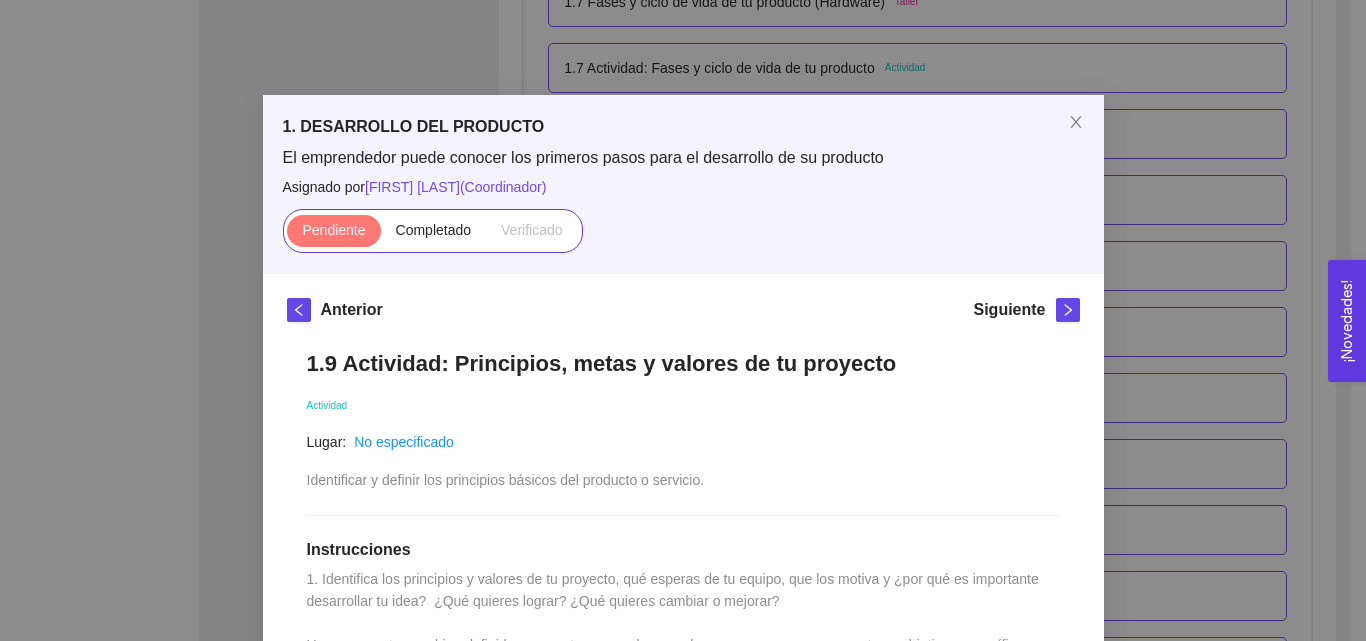 scroll, scrollTop: 0, scrollLeft: 0, axis: both 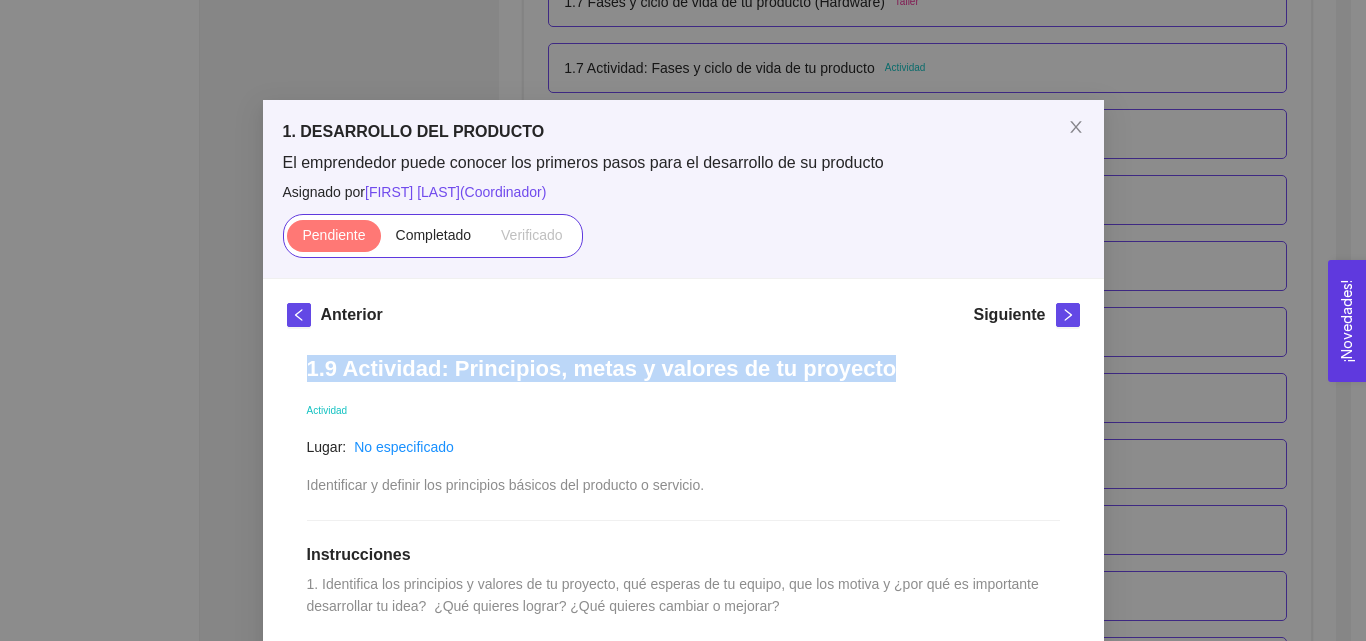 drag, startPoint x: 296, startPoint y: 369, endPoint x: 908, endPoint y: 352, distance: 612.2361 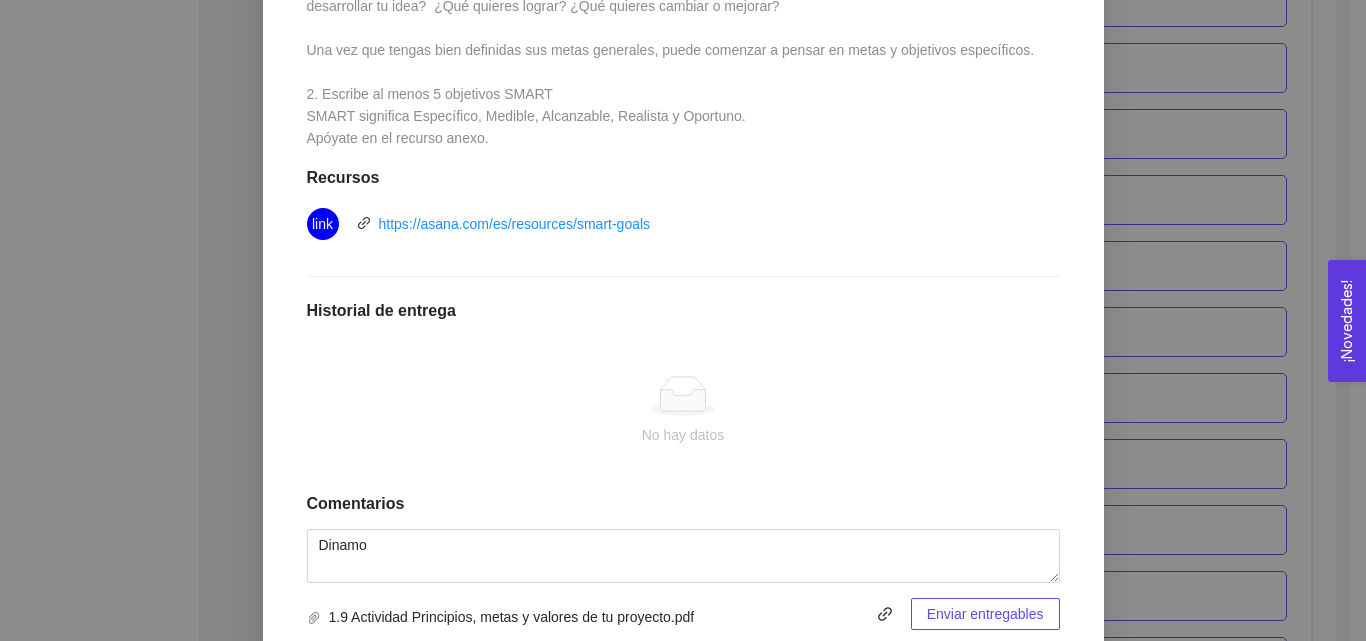 scroll, scrollTop: 678, scrollLeft: 0, axis: vertical 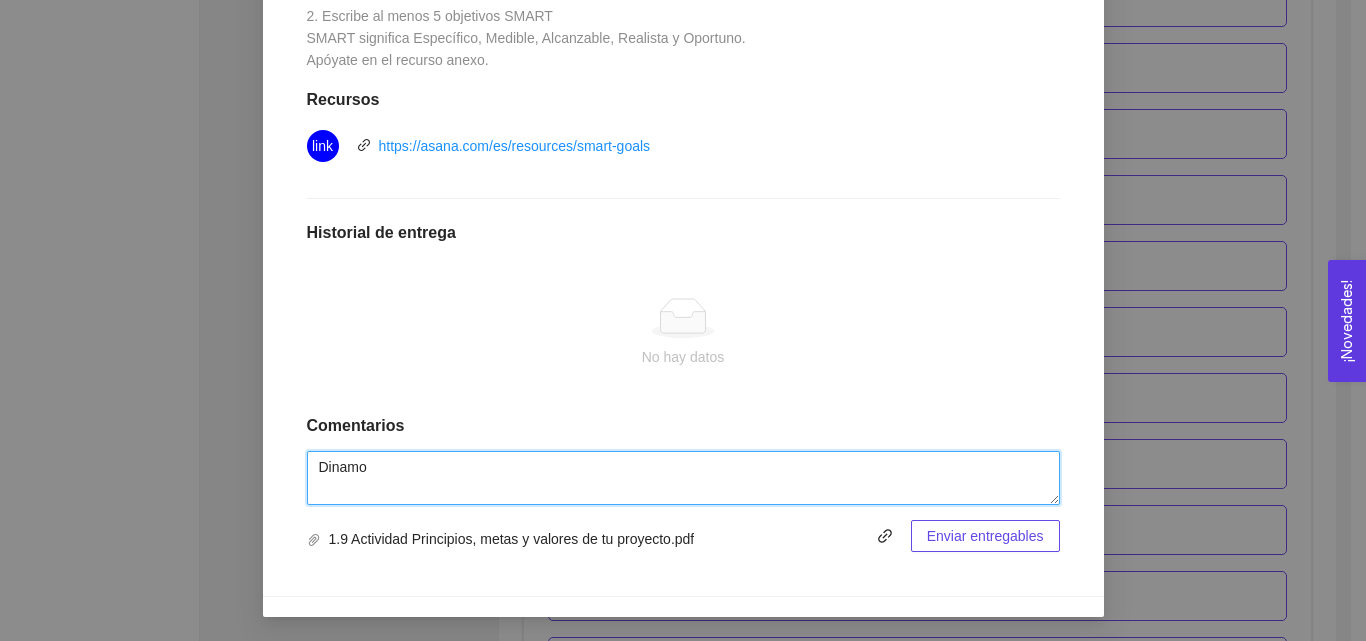 click on "Dinamo" at bounding box center [683, 478] 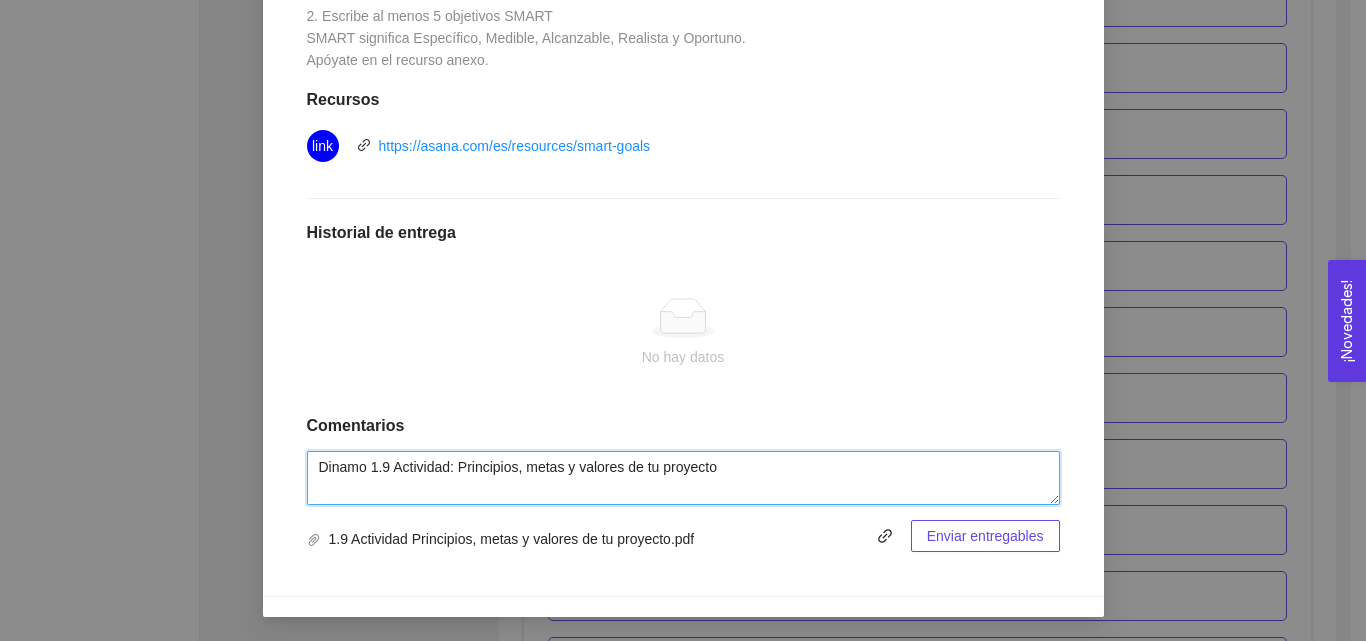 type on "Dinamo 1.9 Actividad: Principios, metas y valores de tu proyecto" 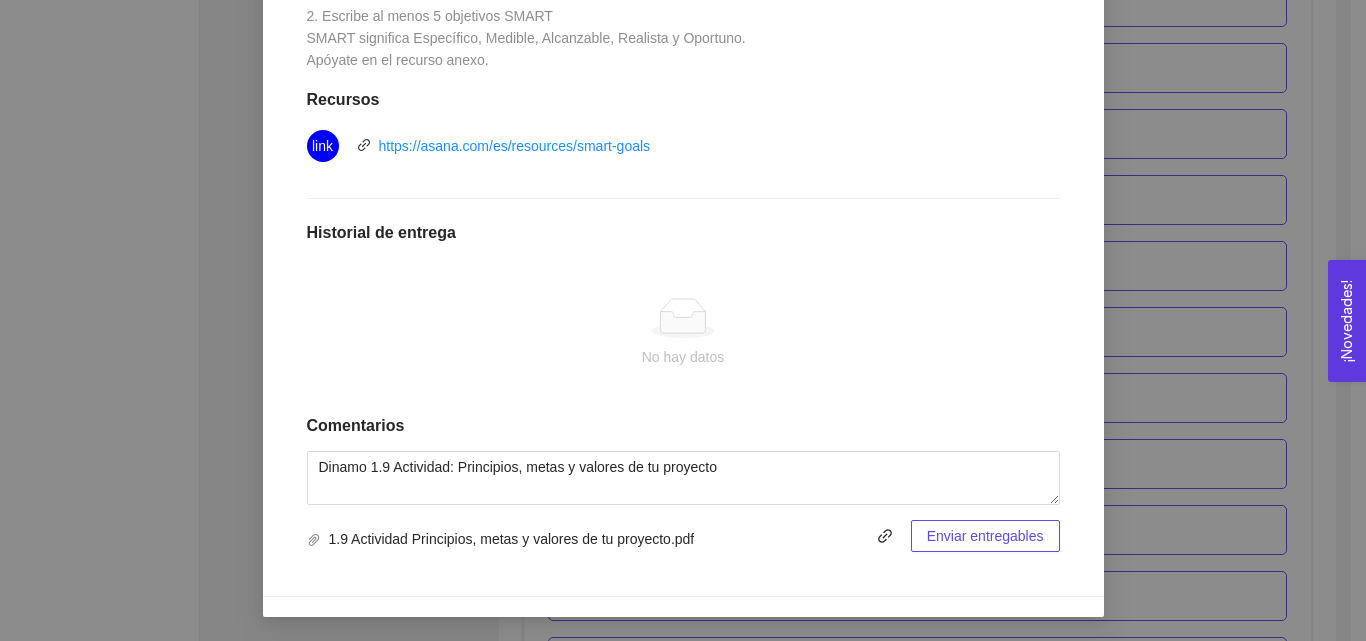click on "Enviar entregables" at bounding box center [985, 536] 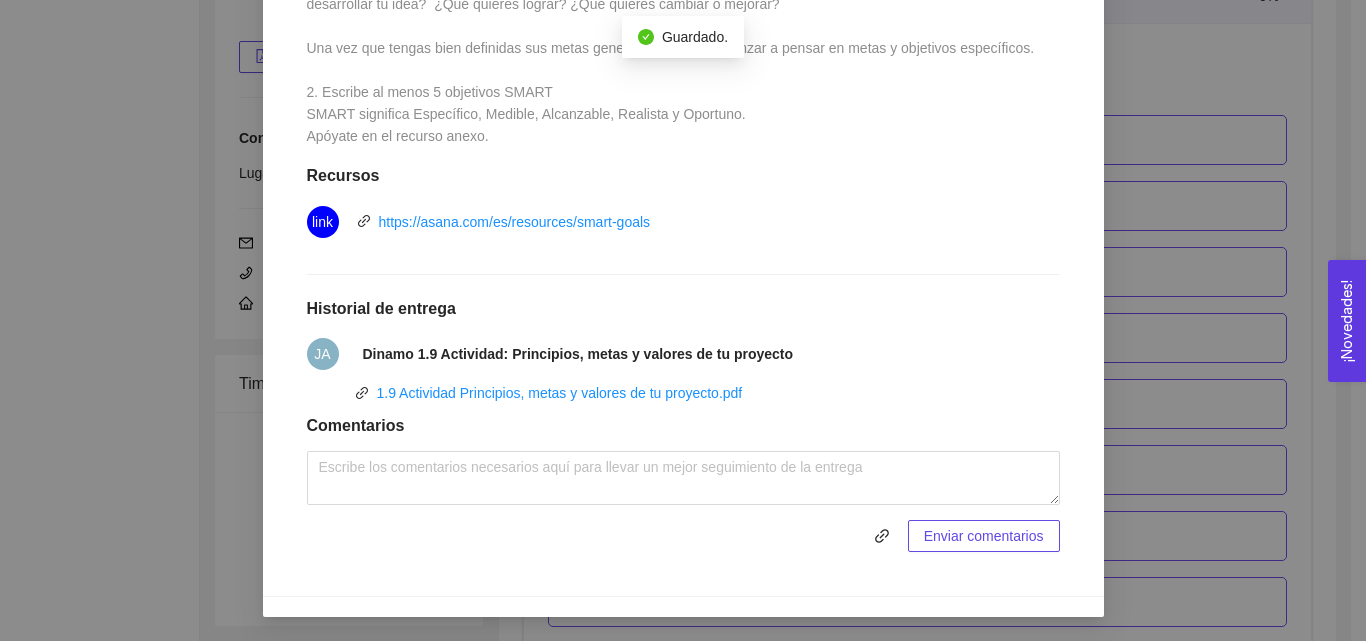 scroll, scrollTop: 1200, scrollLeft: 0, axis: vertical 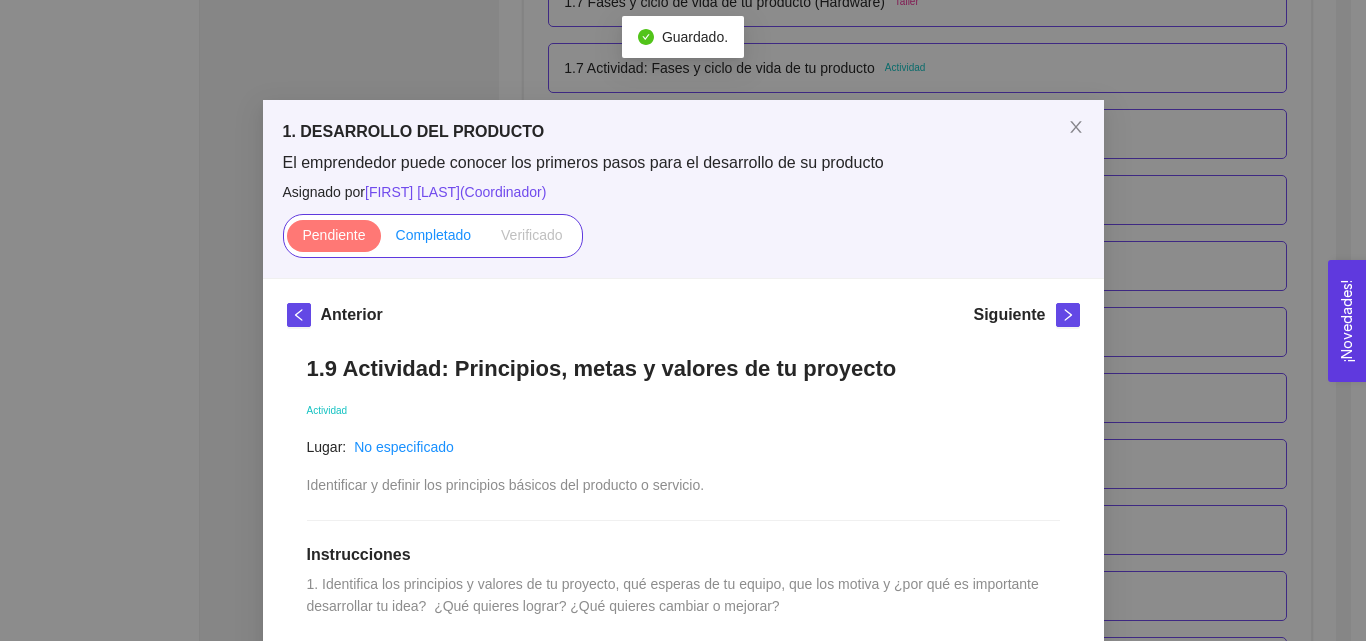 click on "Completado" at bounding box center (434, 236) 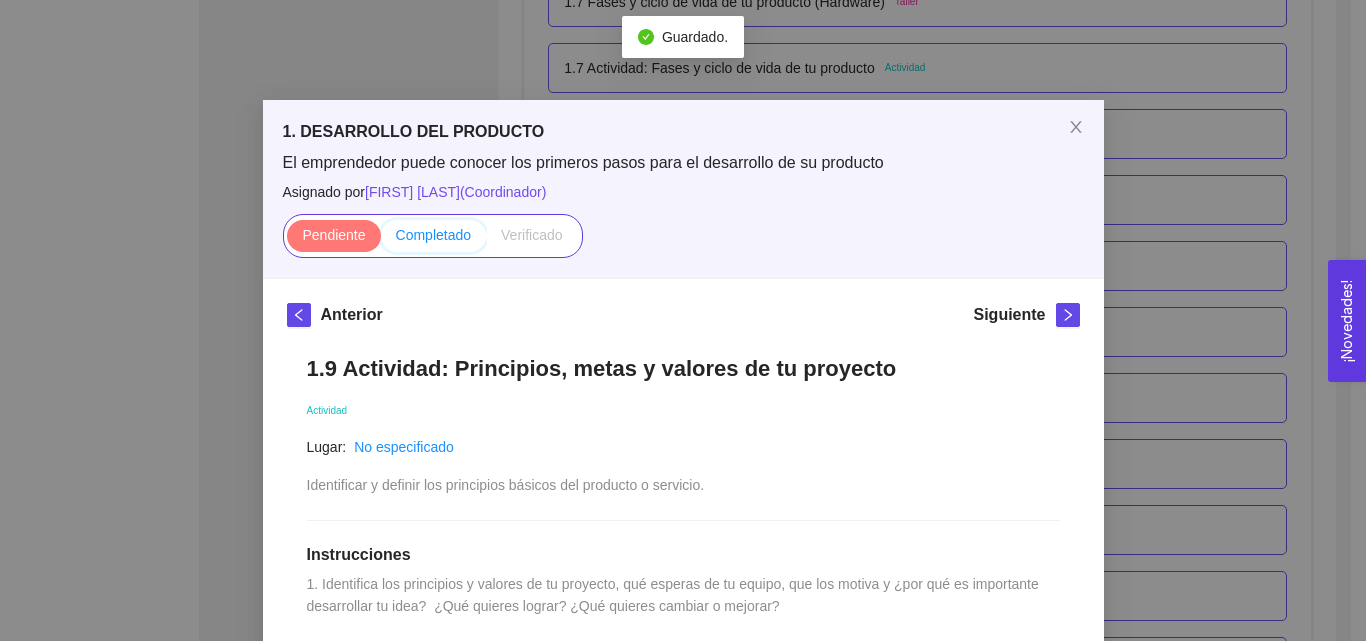 click on "Completado" at bounding box center (381, 240) 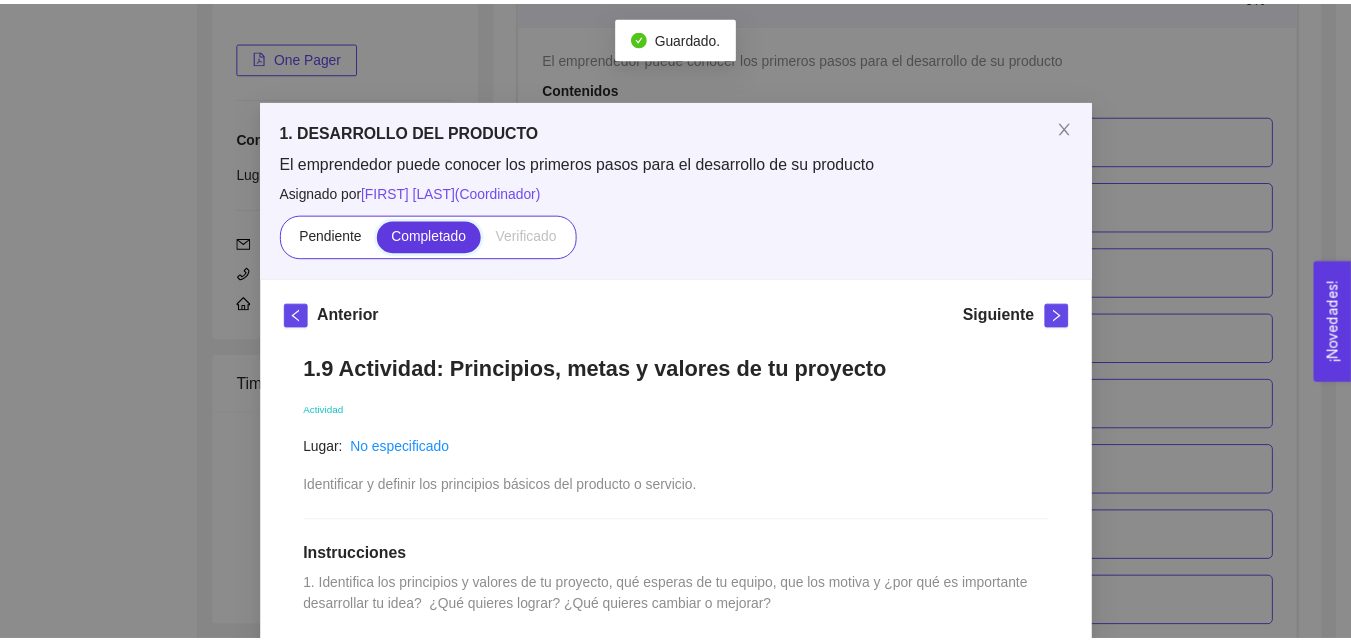 scroll, scrollTop: 1200, scrollLeft: 0, axis: vertical 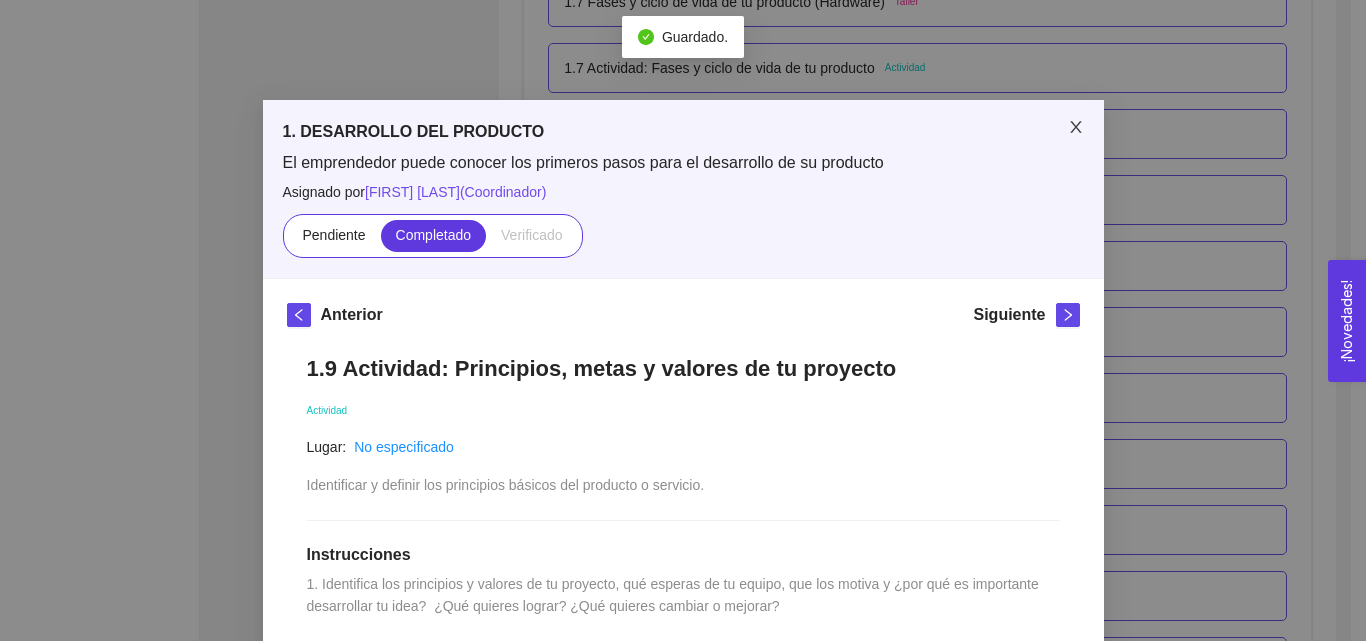 click 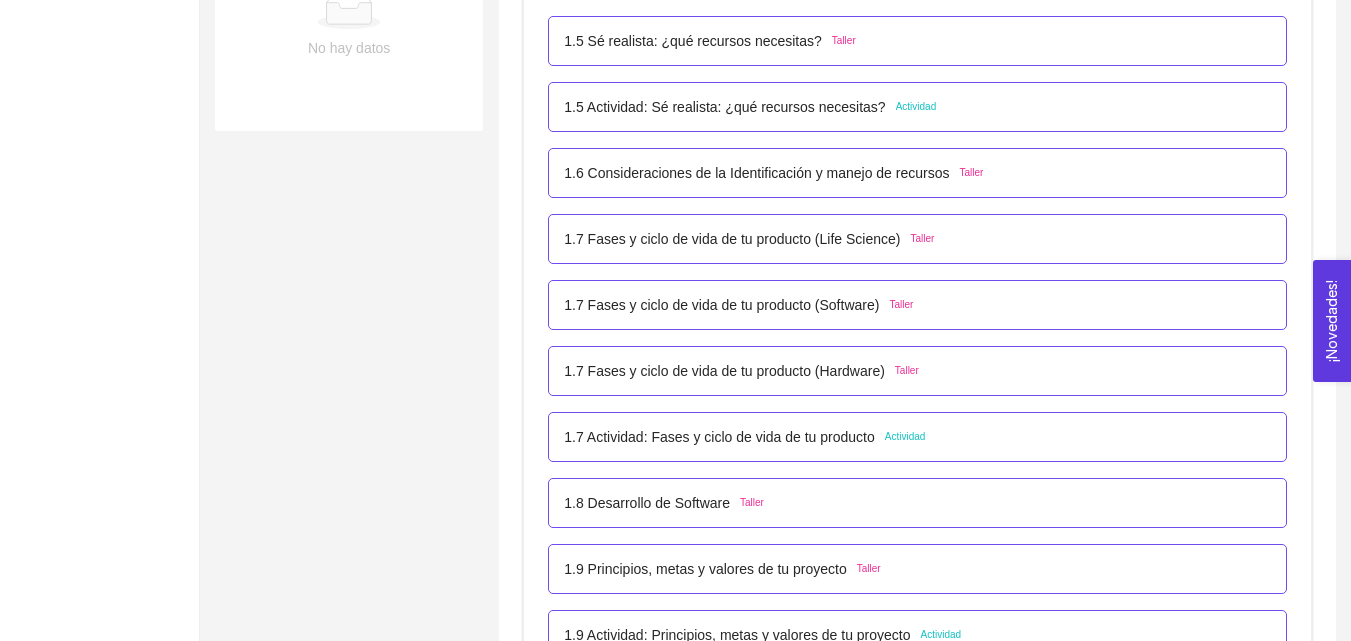 scroll, scrollTop: 1000, scrollLeft: 0, axis: vertical 